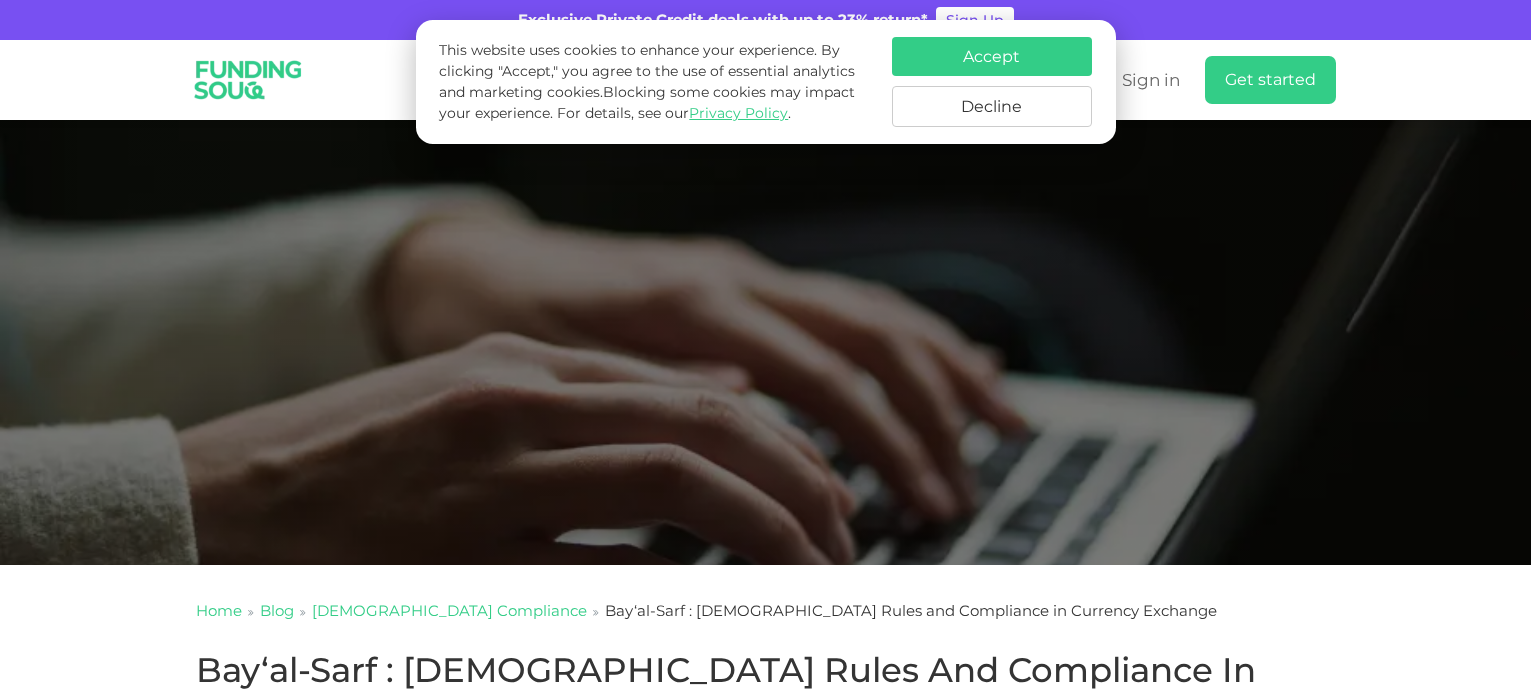 scroll, scrollTop: 400, scrollLeft: 0, axis: vertical 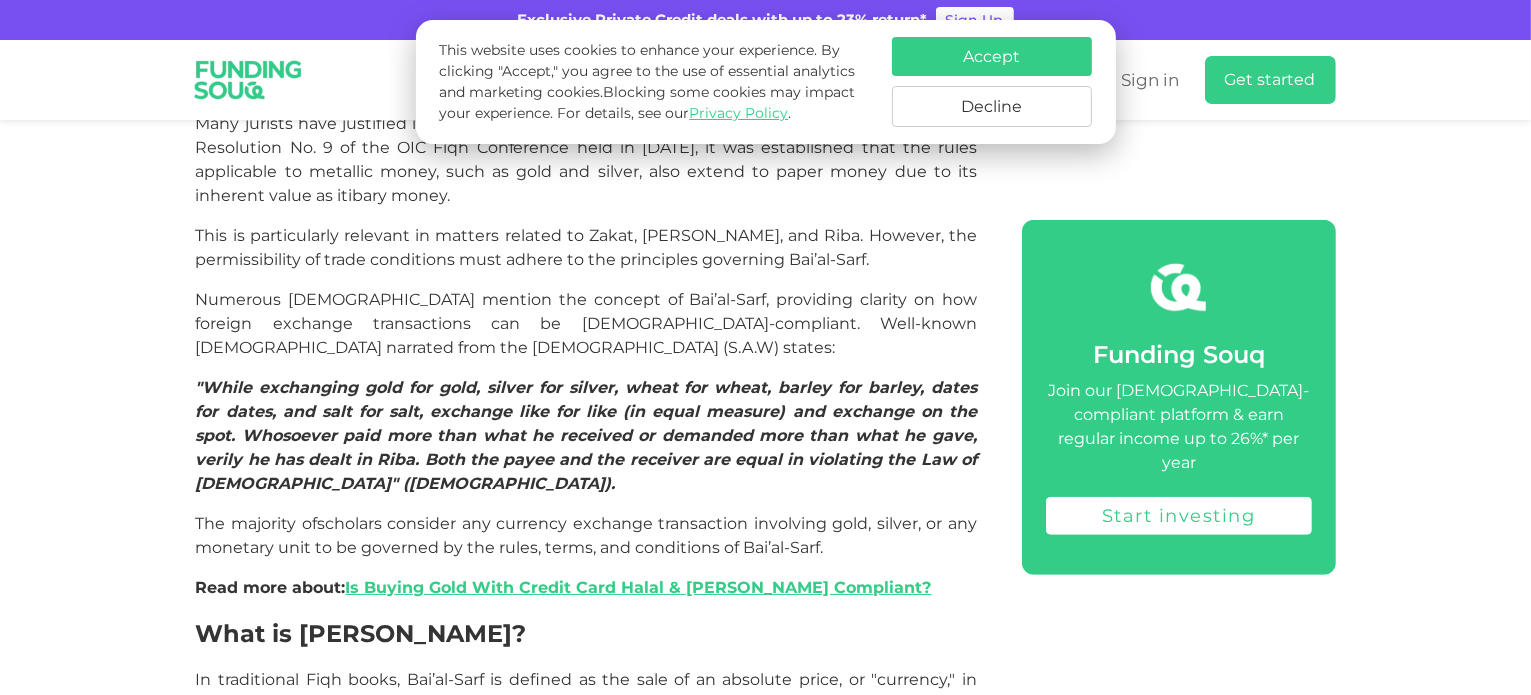click on "Numerous hadith mention the concept of Bai’al-Sarf, providing clarity on how foreign exchange transactions can be Shariah-compliant. Well-known hadith narrated from the Holy Prophet (S.A.W) states:" at bounding box center (586, 323) 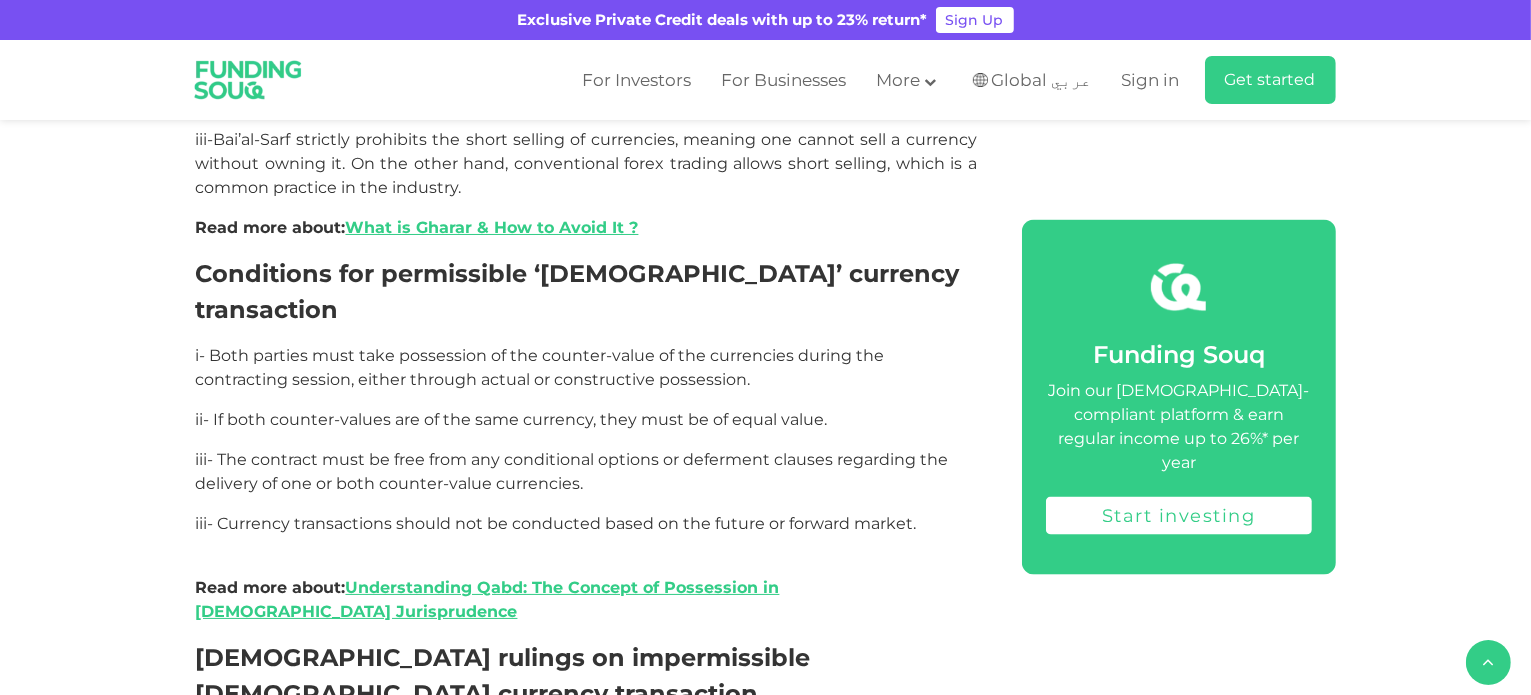 scroll, scrollTop: 3075, scrollLeft: 0, axis: vertical 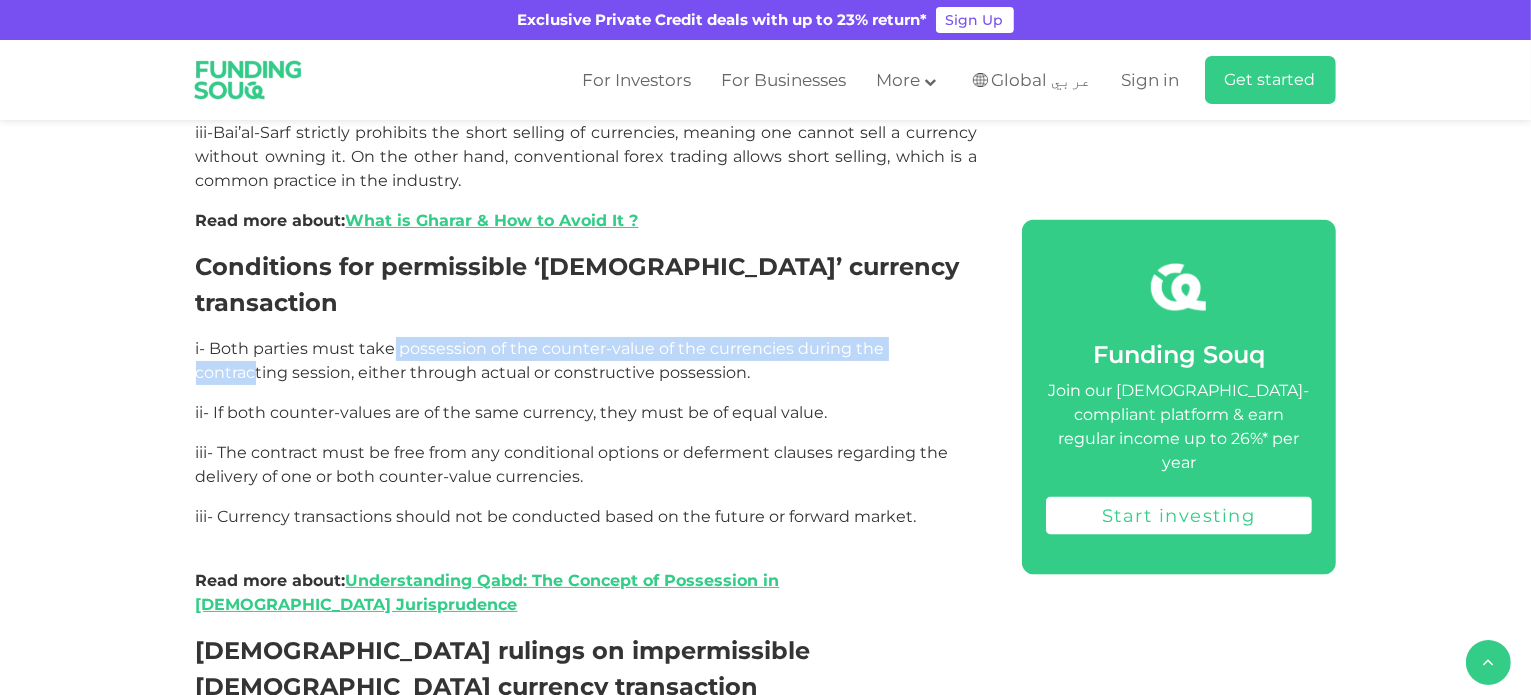 drag, startPoint x: 394, startPoint y: 199, endPoint x: 944, endPoint y: 201, distance: 550.00366 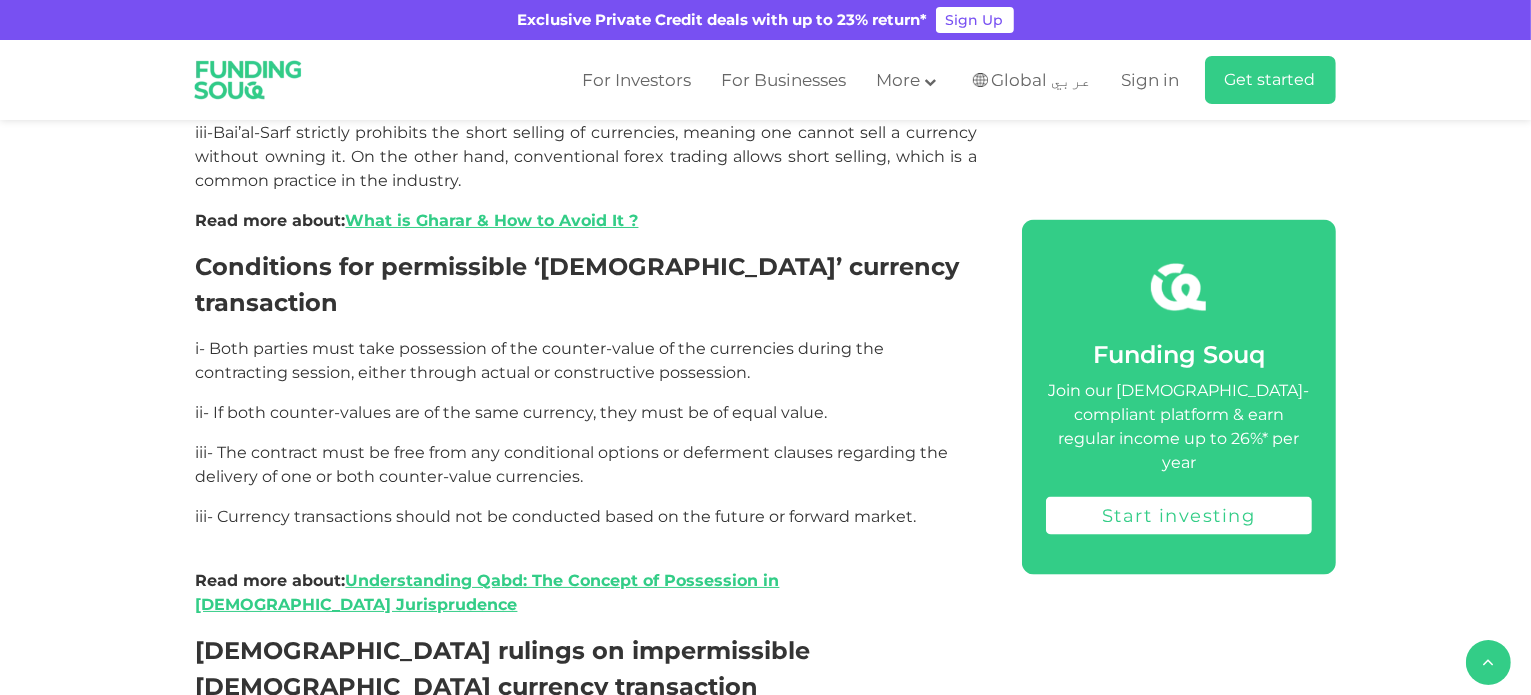 click on "i- Both parties must take possession of the counter-value of the currencies during the contracting session, either through actual or constructive possession." at bounding box center [540, 360] 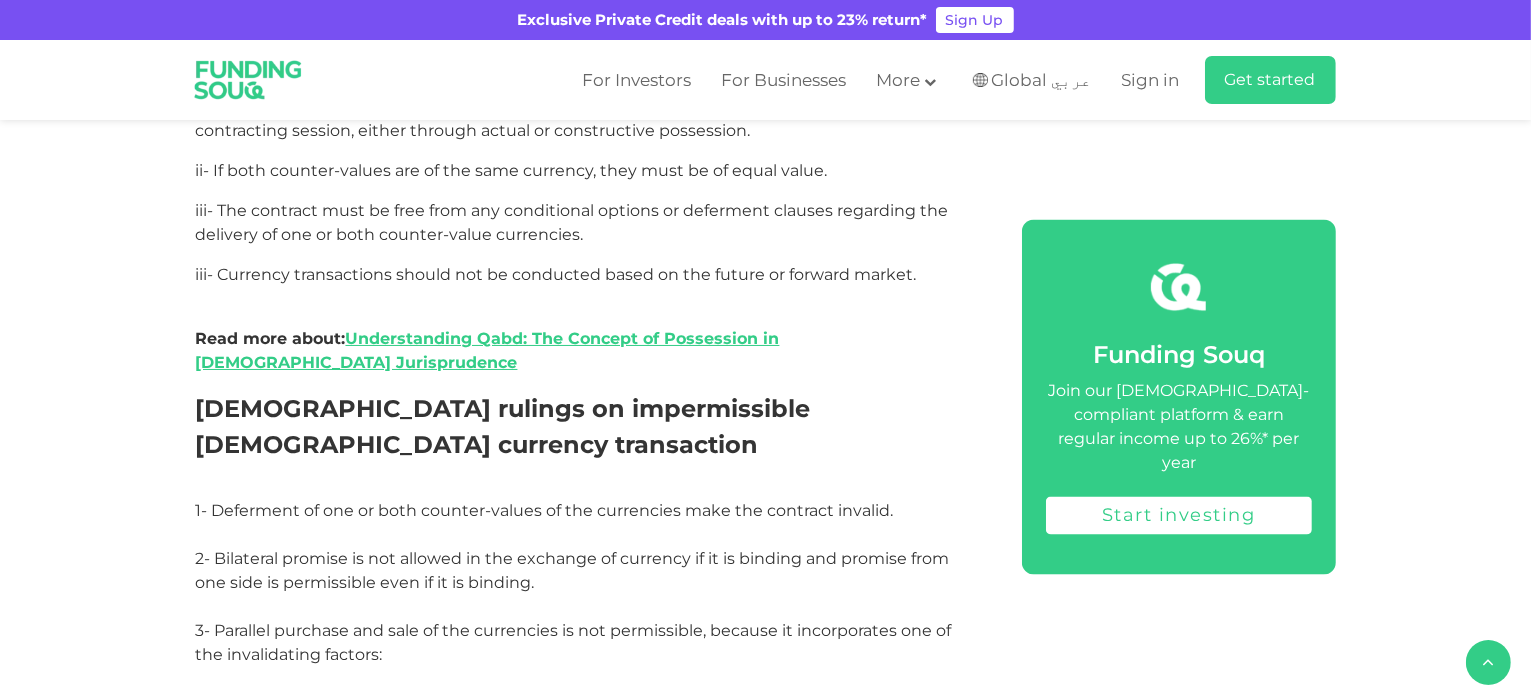 scroll, scrollTop: 3375, scrollLeft: 0, axis: vertical 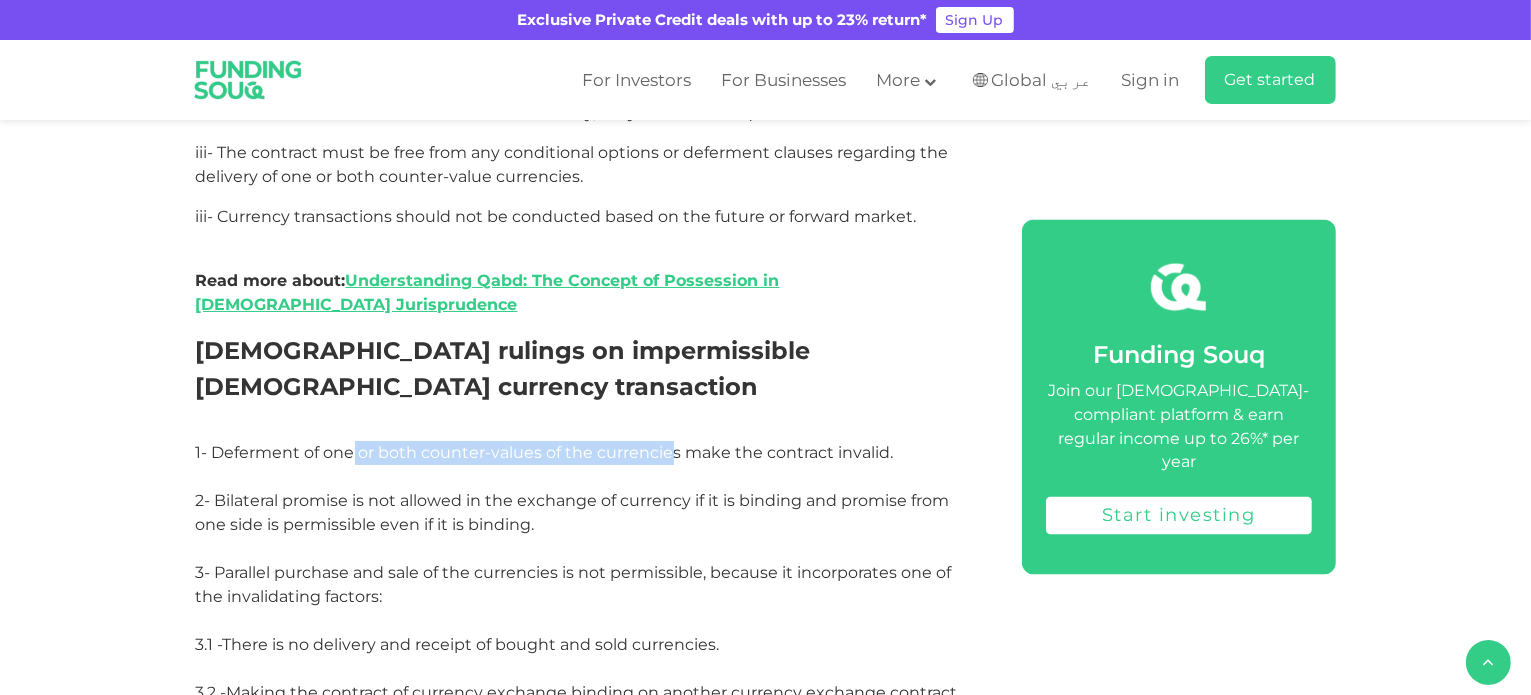 drag, startPoint x: 351, startPoint y: 233, endPoint x: 673, endPoint y: 235, distance: 322.00623 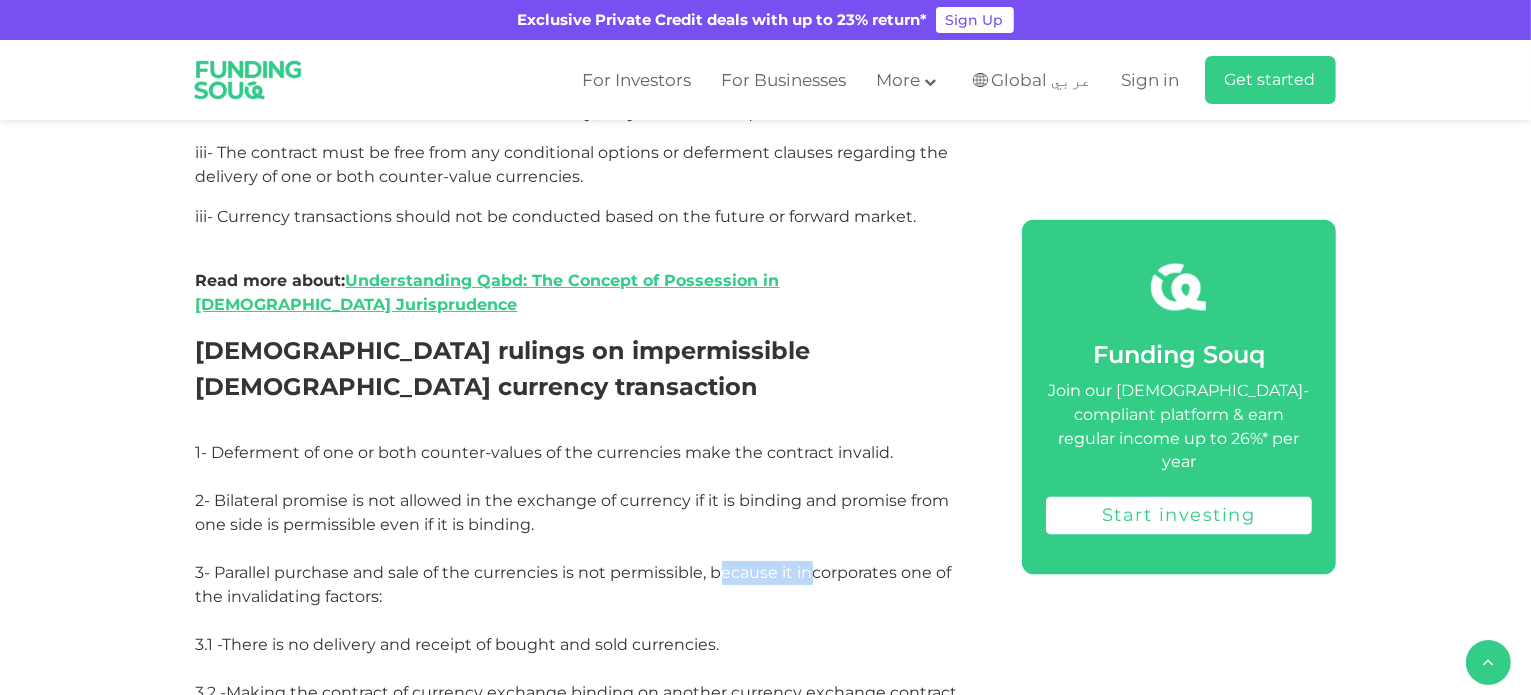 drag, startPoint x: 728, startPoint y: 369, endPoint x: 812, endPoint y: 375, distance: 84.21401 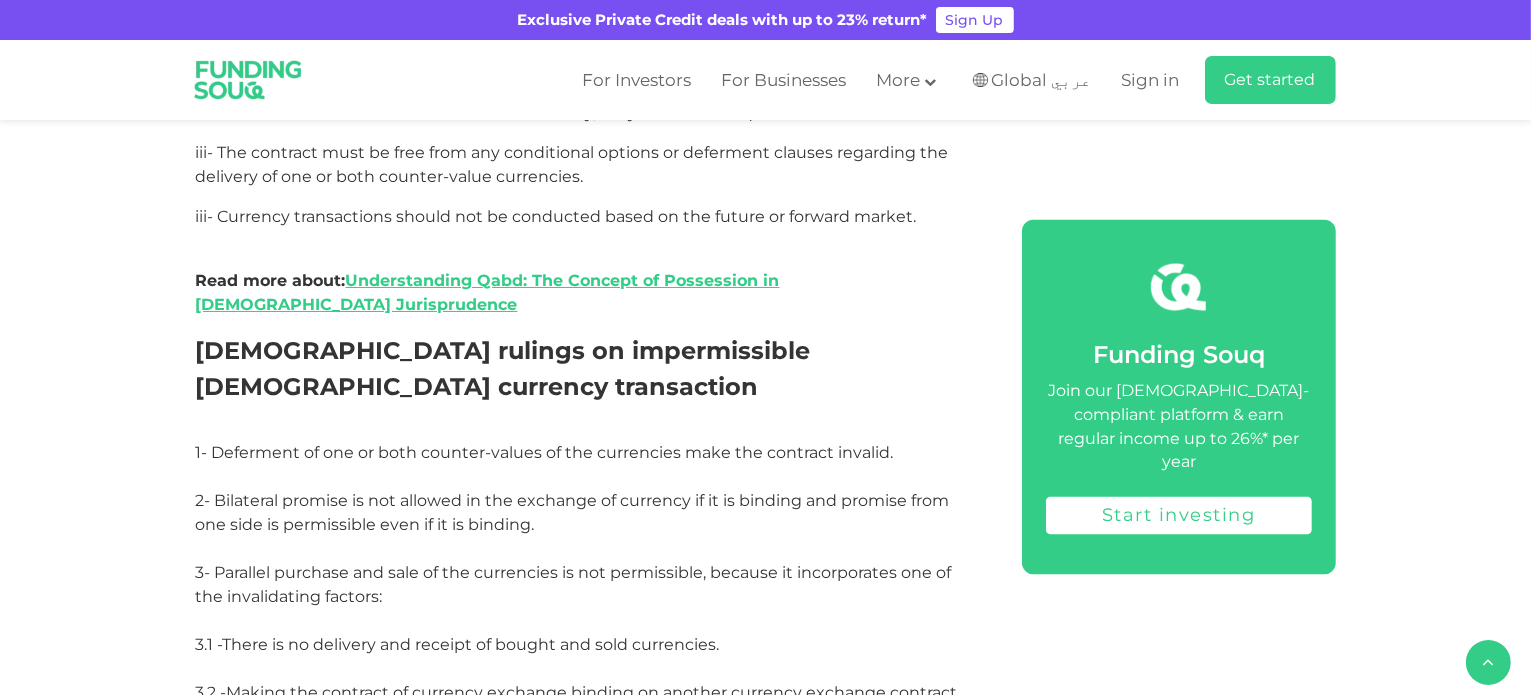 click on "3- Parallel purchase and sale of the currencies is not permissible, because it incorporates one of the invalidating factors:" at bounding box center (586, 597) 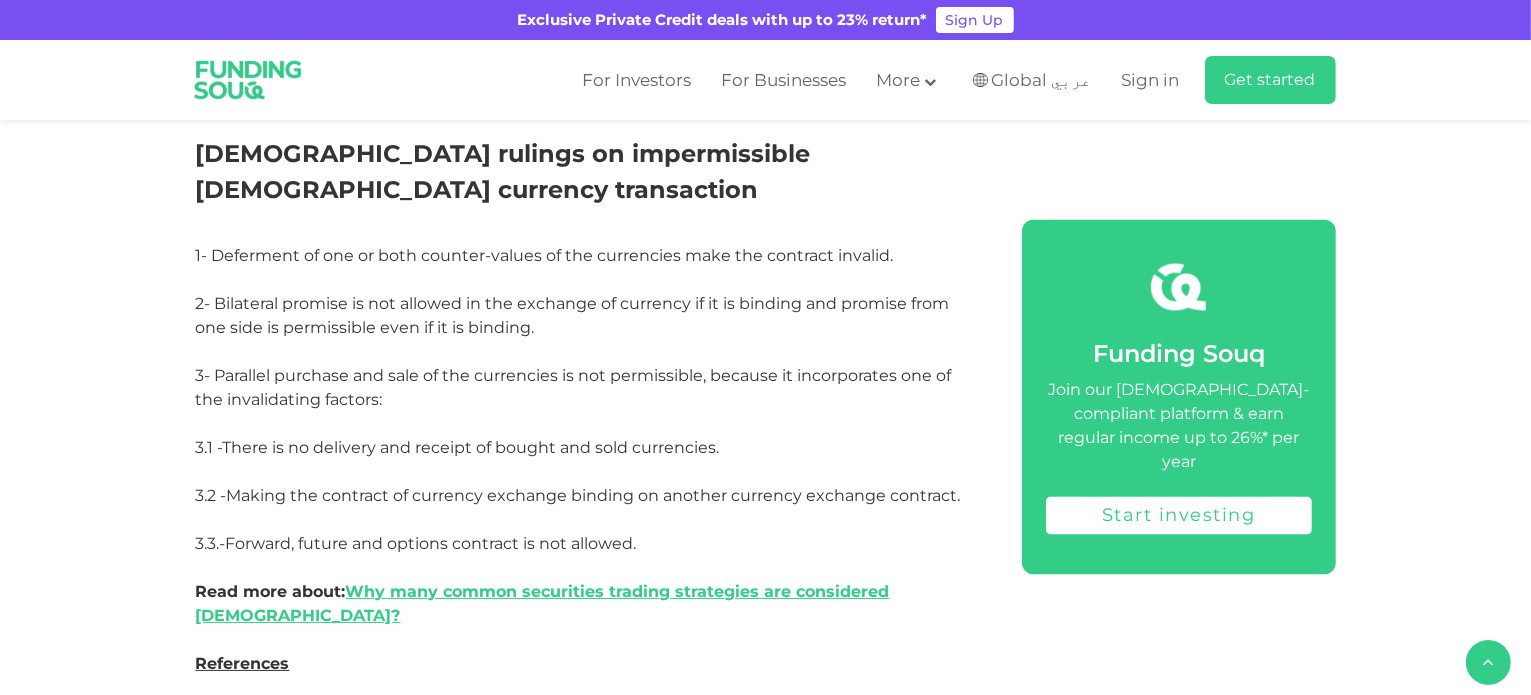 scroll, scrollTop: 3575, scrollLeft: 0, axis: vertical 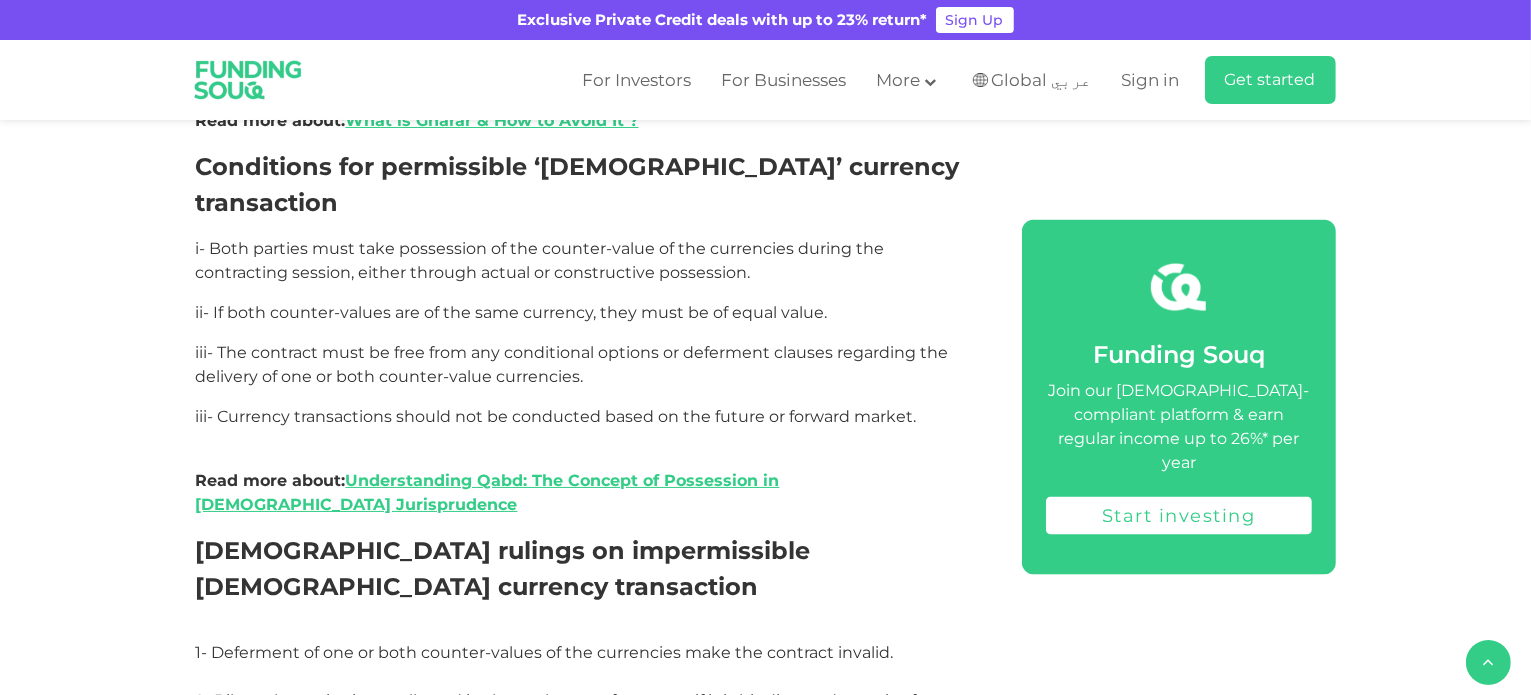 drag, startPoint x: 1203, startPoint y: 319, endPoint x: 1197, endPoint y: 330, distance: 12.529964 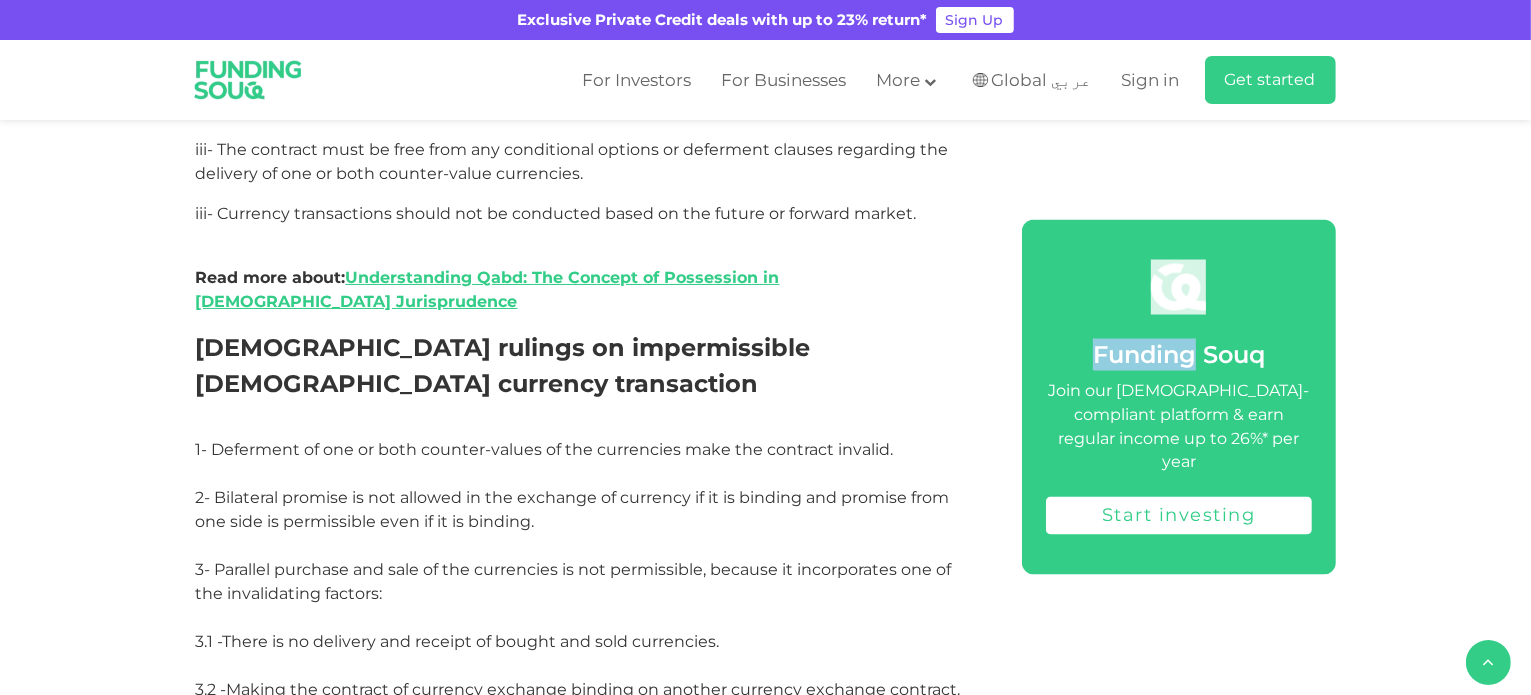 scroll, scrollTop: 3375, scrollLeft: 0, axis: vertical 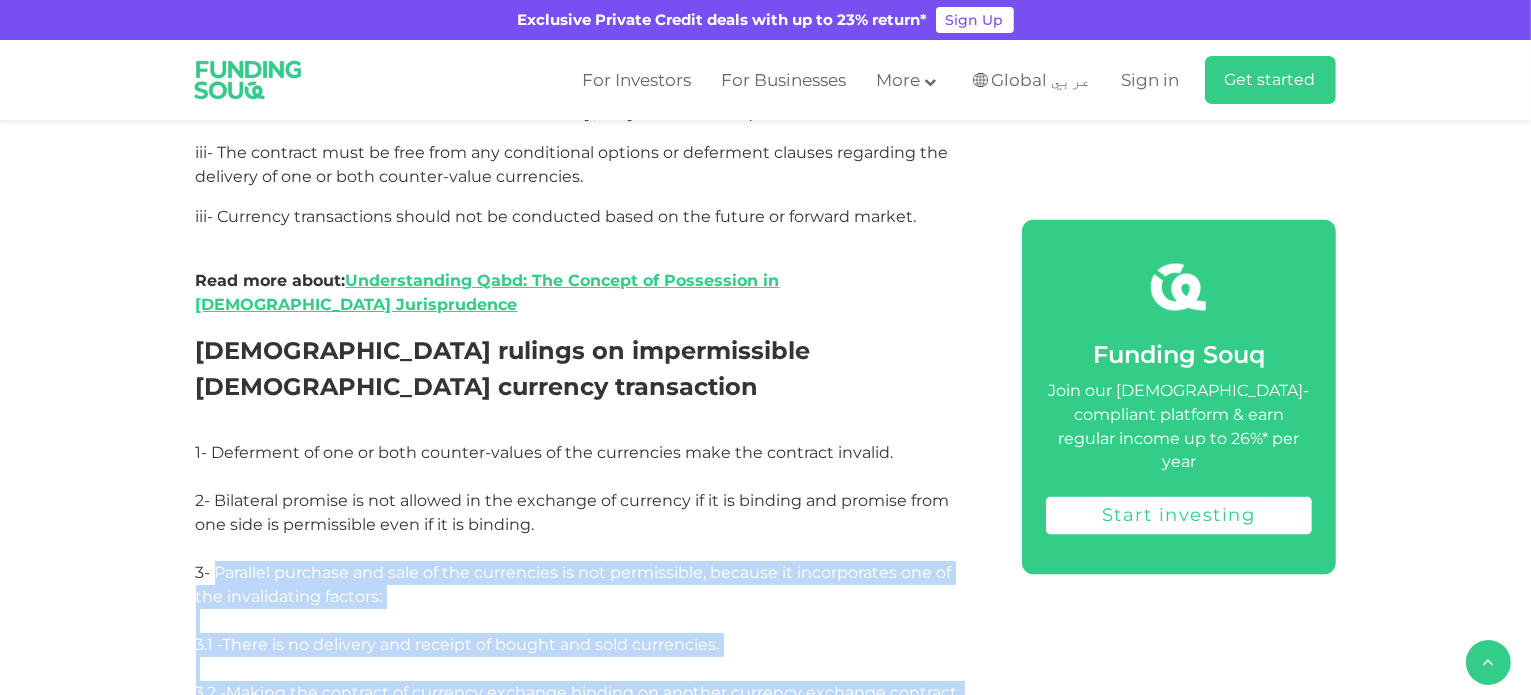 drag, startPoint x: 216, startPoint y: 364, endPoint x: 652, endPoint y: 537, distance: 469.06824 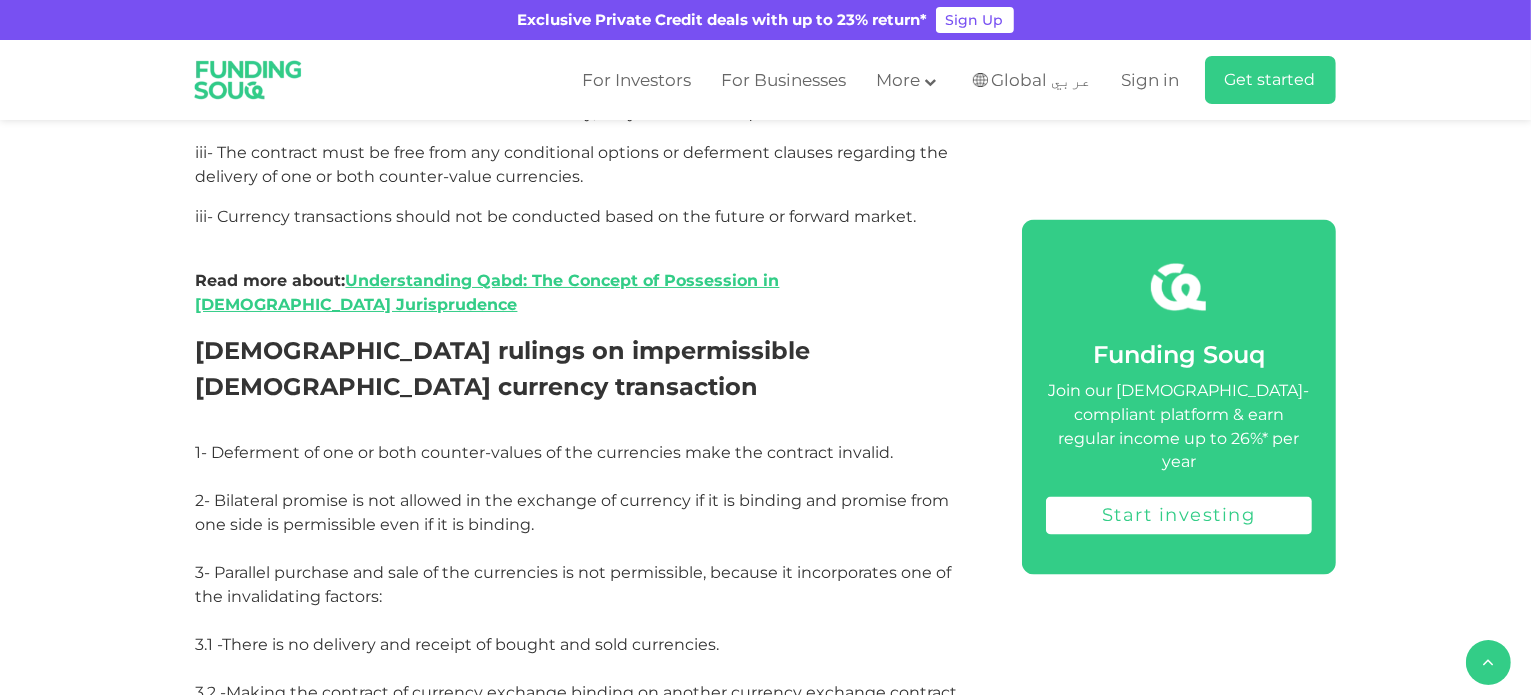 click on "2- Bilateral promise is not allowed in the exchange of currency if it is binding and promise from one side is permissible even if it is binding." at bounding box center [586, 525] 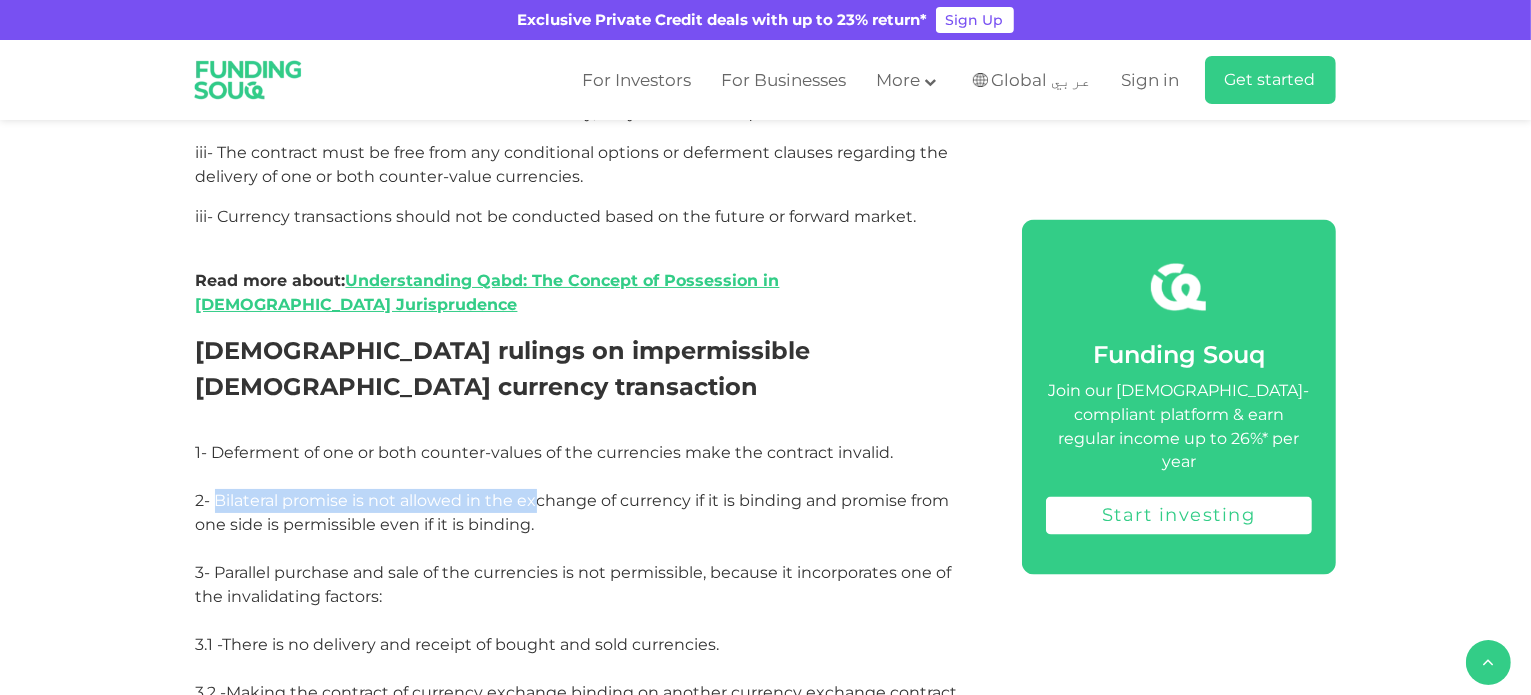 drag, startPoint x: 220, startPoint y: 292, endPoint x: 538, endPoint y: 302, distance: 318.1572 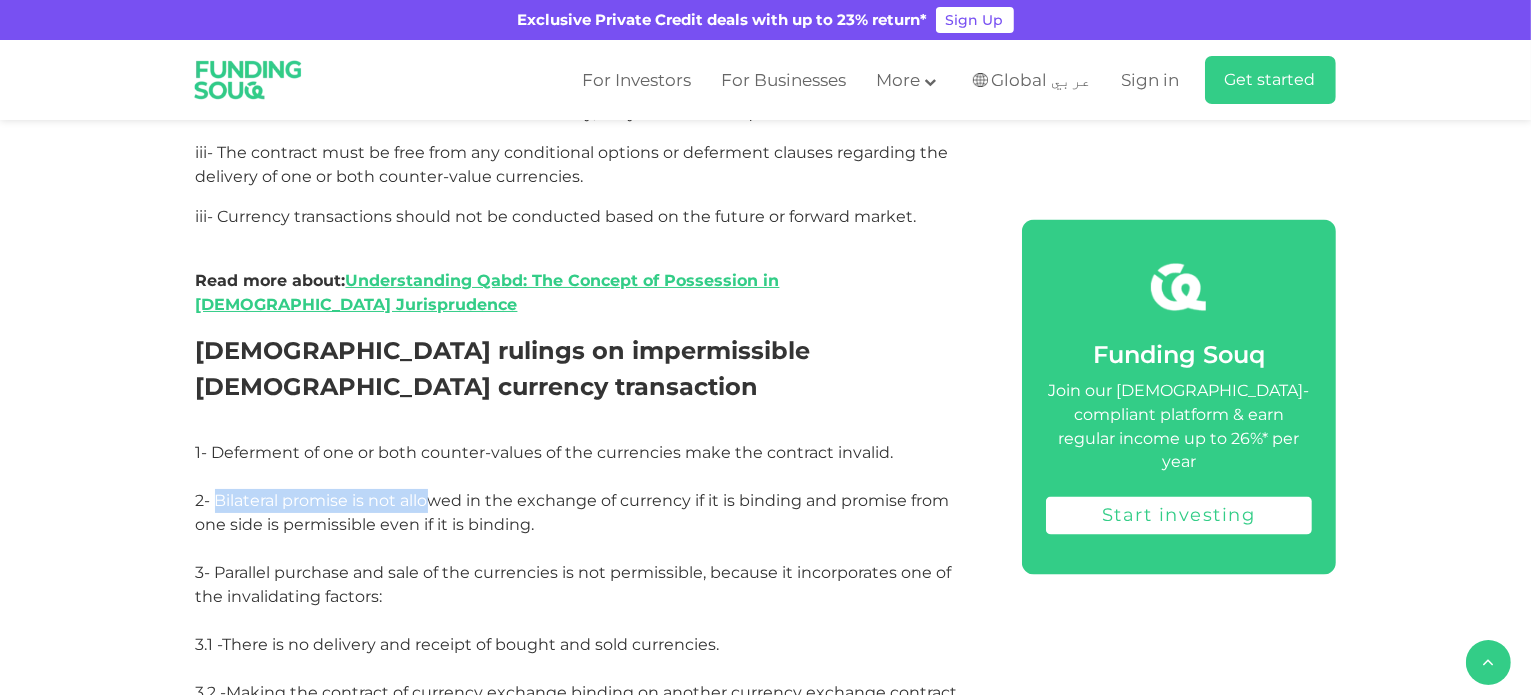 drag, startPoint x: 215, startPoint y: 292, endPoint x: 533, endPoint y: 289, distance: 318.01416 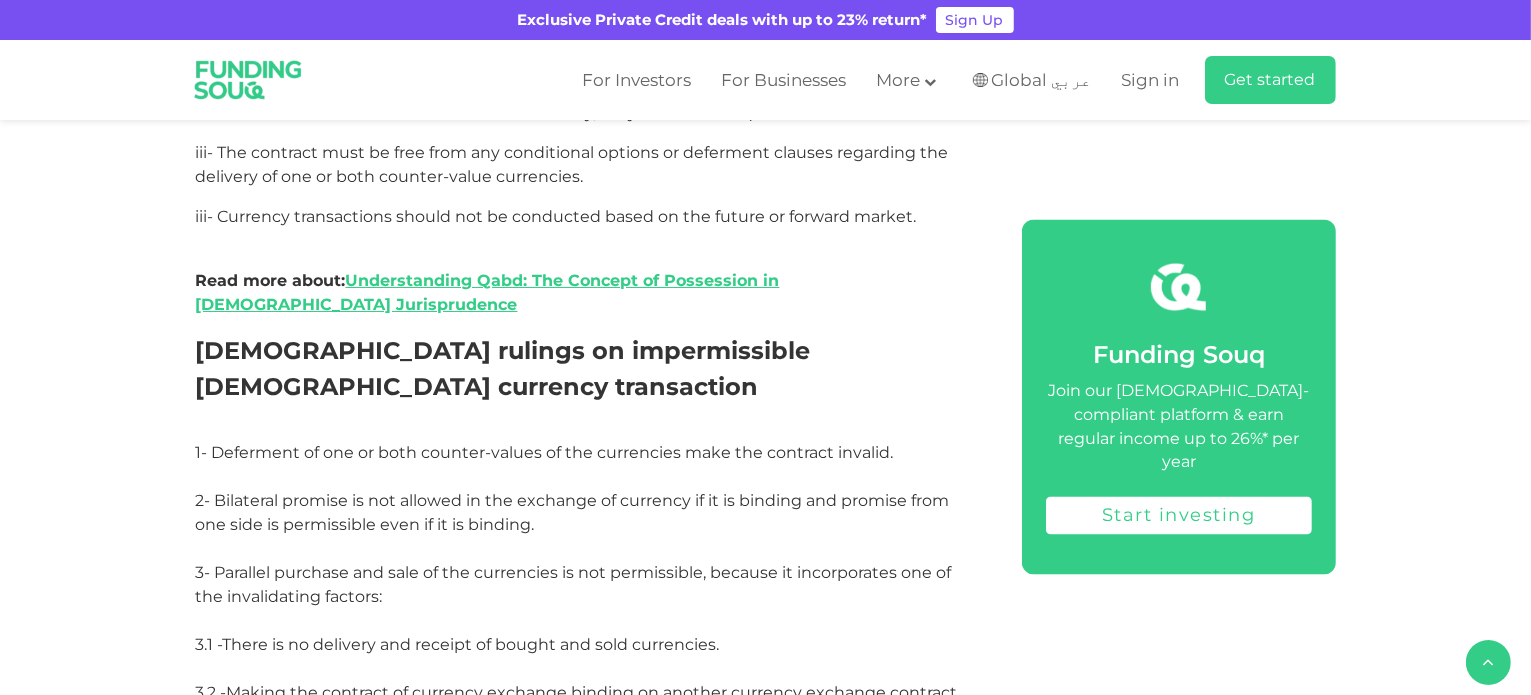 click on "2- Bilateral promise is not allowed in the exchange of currency if it is binding and promise from one side is permissible even if it is binding." at bounding box center [573, 512] 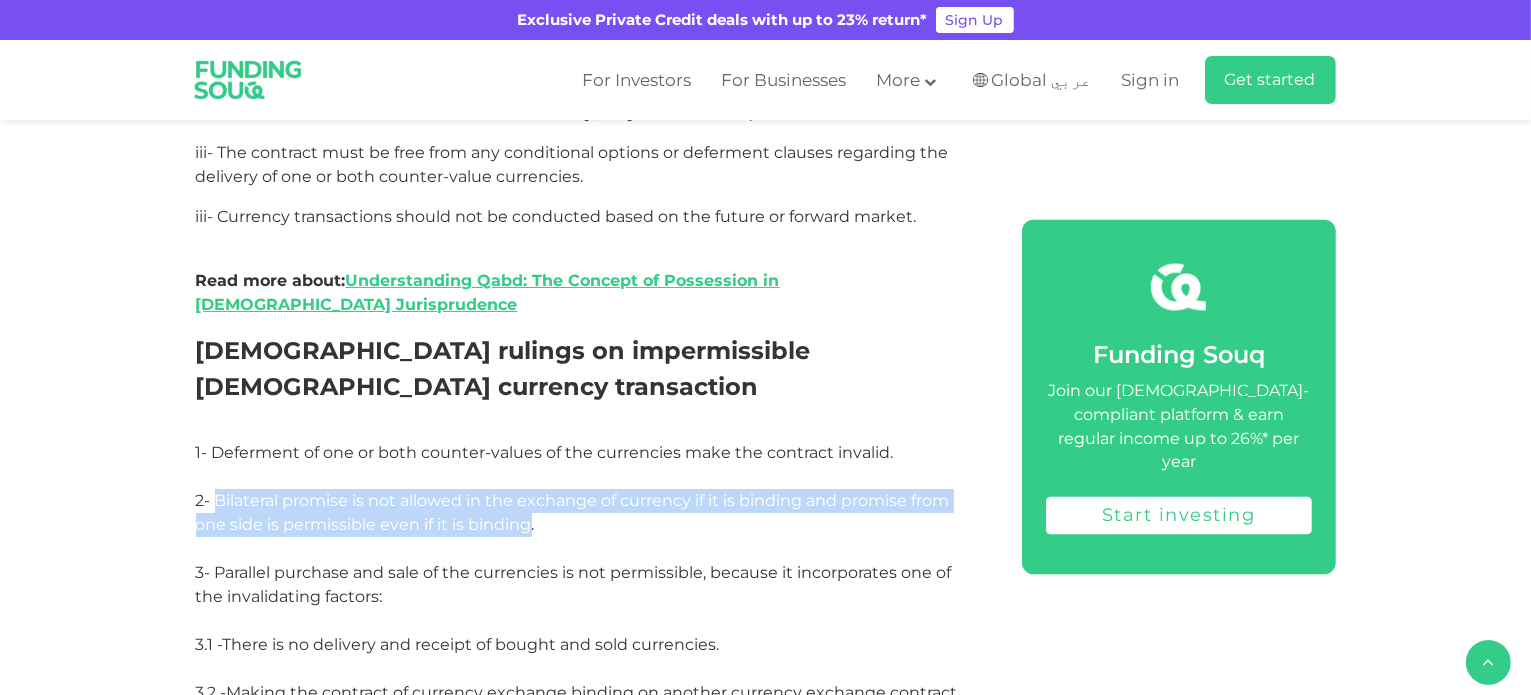 drag, startPoint x: 216, startPoint y: 294, endPoint x: 532, endPoint y: 313, distance: 316.57068 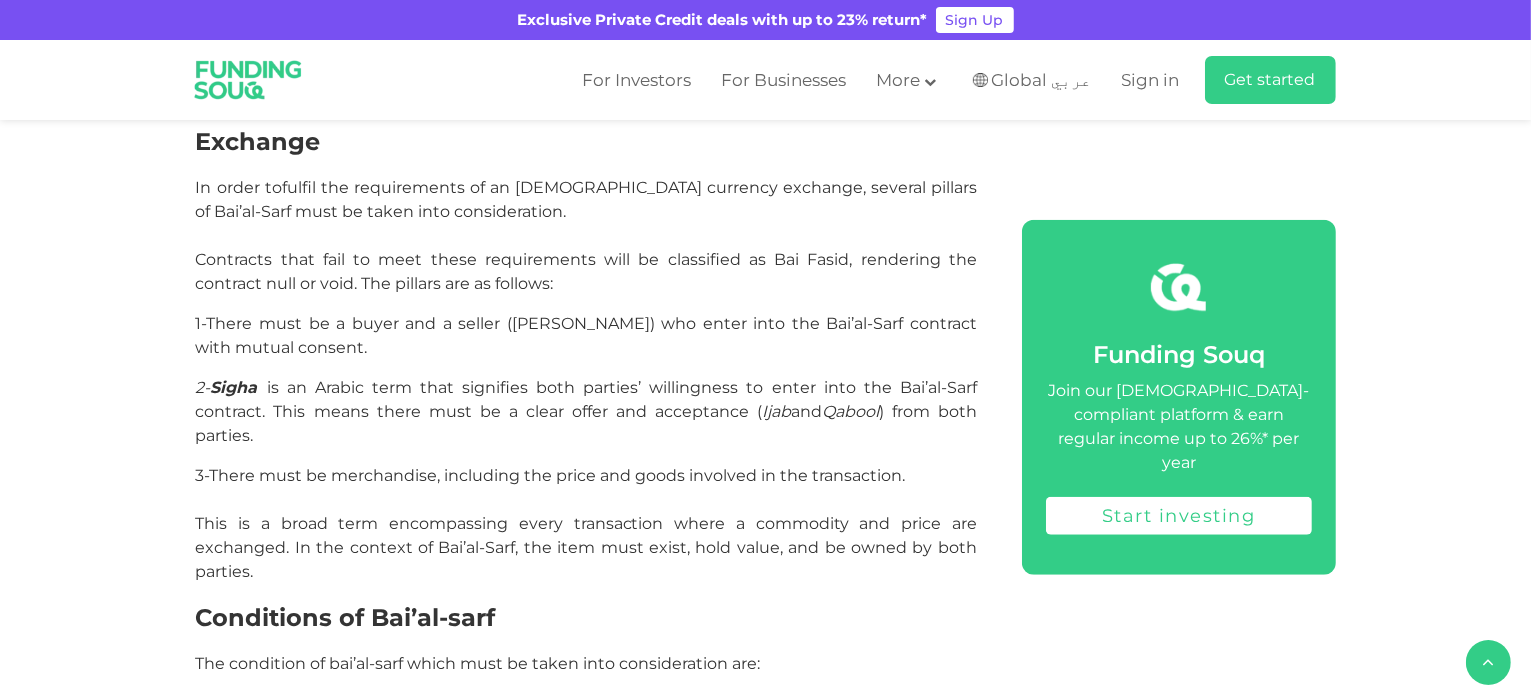 scroll, scrollTop: 1475, scrollLeft: 0, axis: vertical 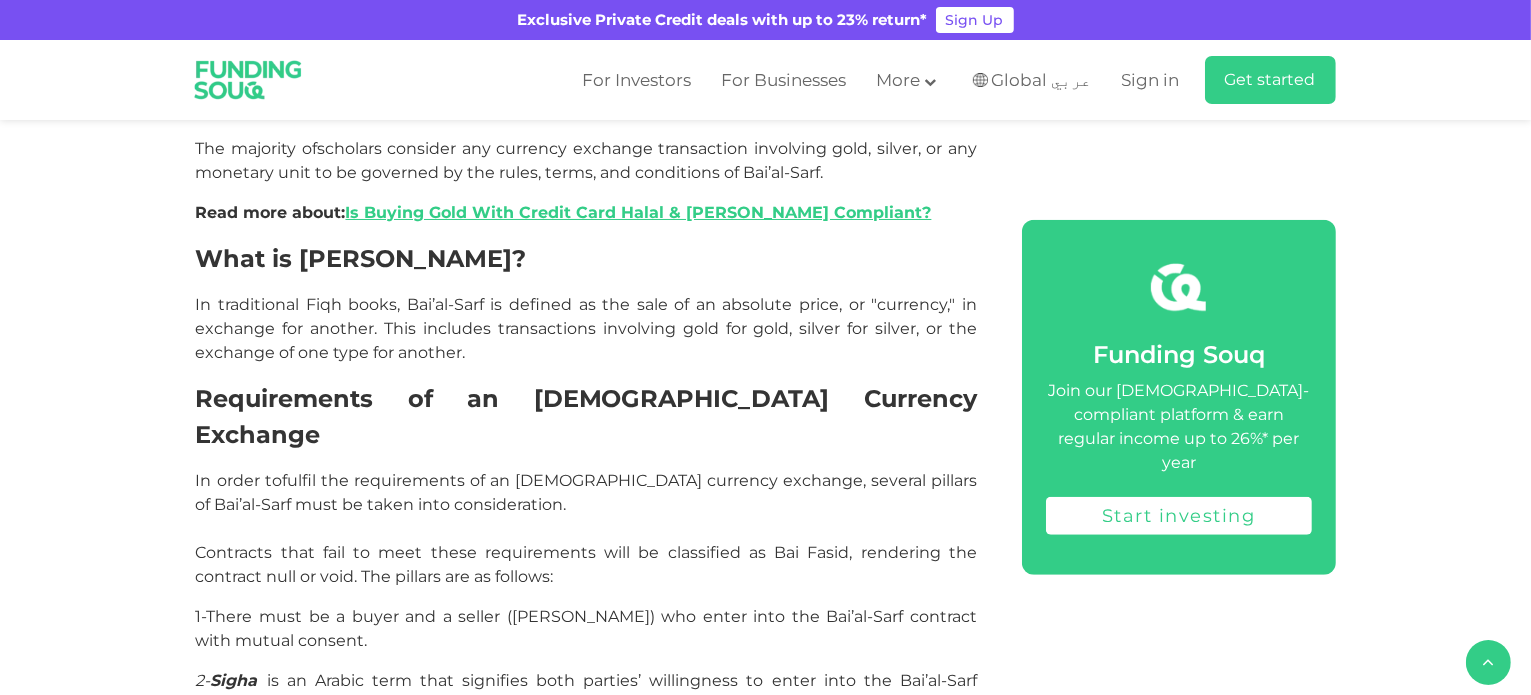 drag, startPoint x: 1279, startPoint y: 75, endPoint x: 1406, endPoint y: 159, distance: 152.26622 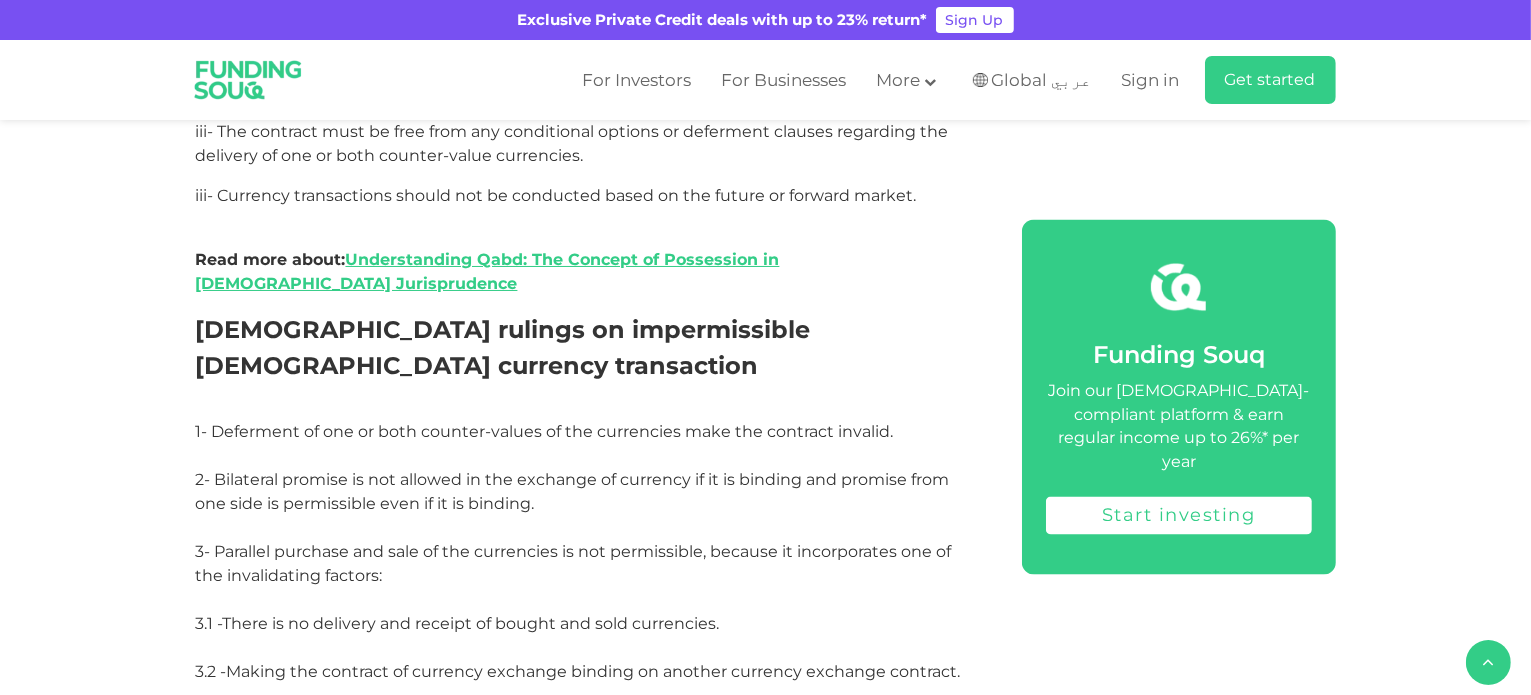 scroll, scrollTop: 3375, scrollLeft: 0, axis: vertical 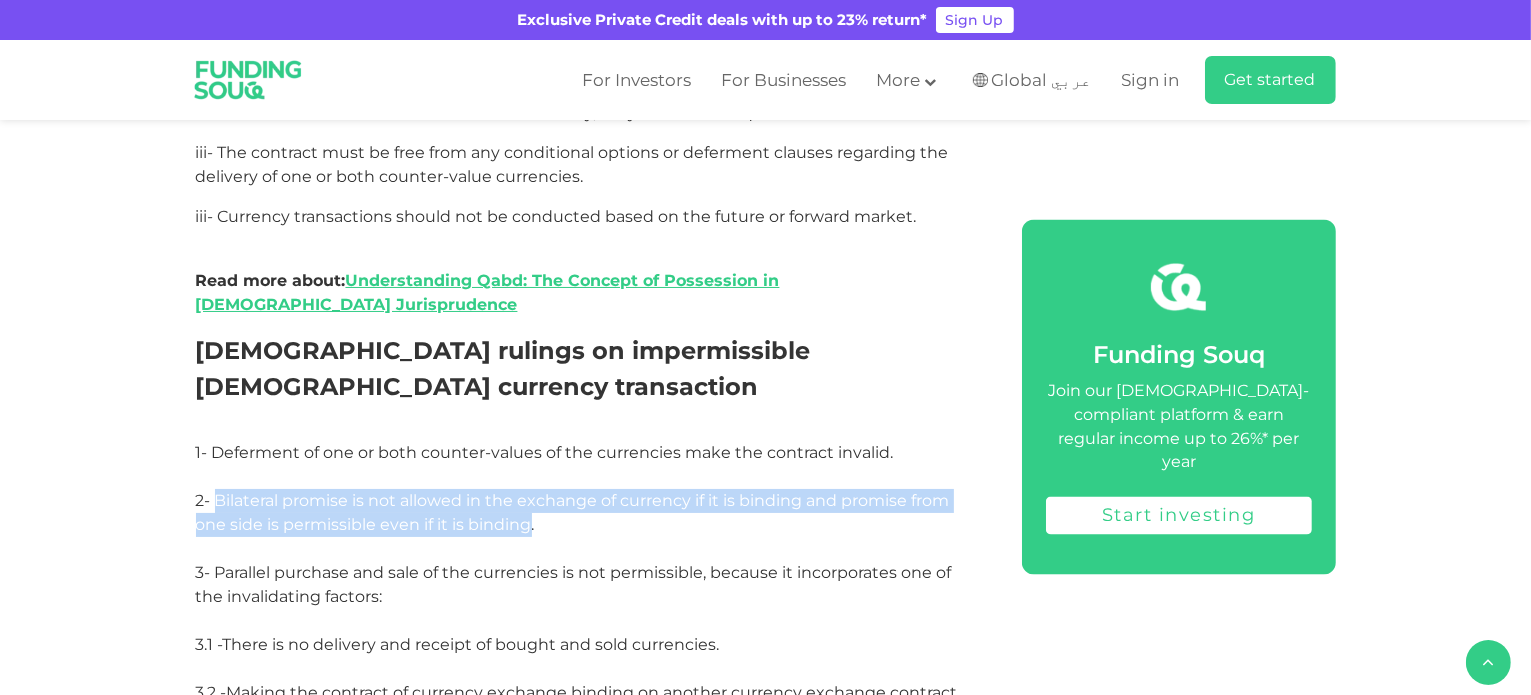drag, startPoint x: 217, startPoint y: 284, endPoint x: 525, endPoint y: 315, distance: 309.55612 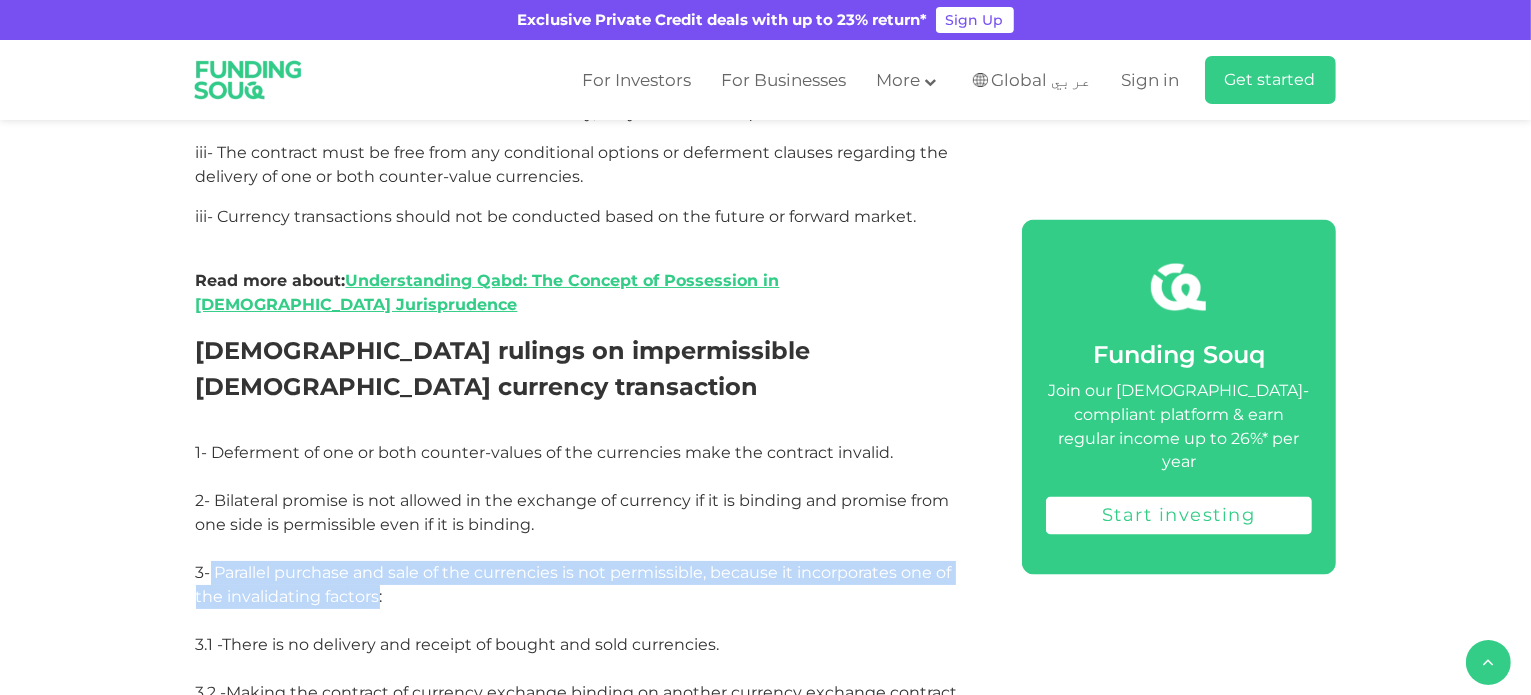 drag, startPoint x: 211, startPoint y: 361, endPoint x: 372, endPoint y: 394, distance: 164.3472 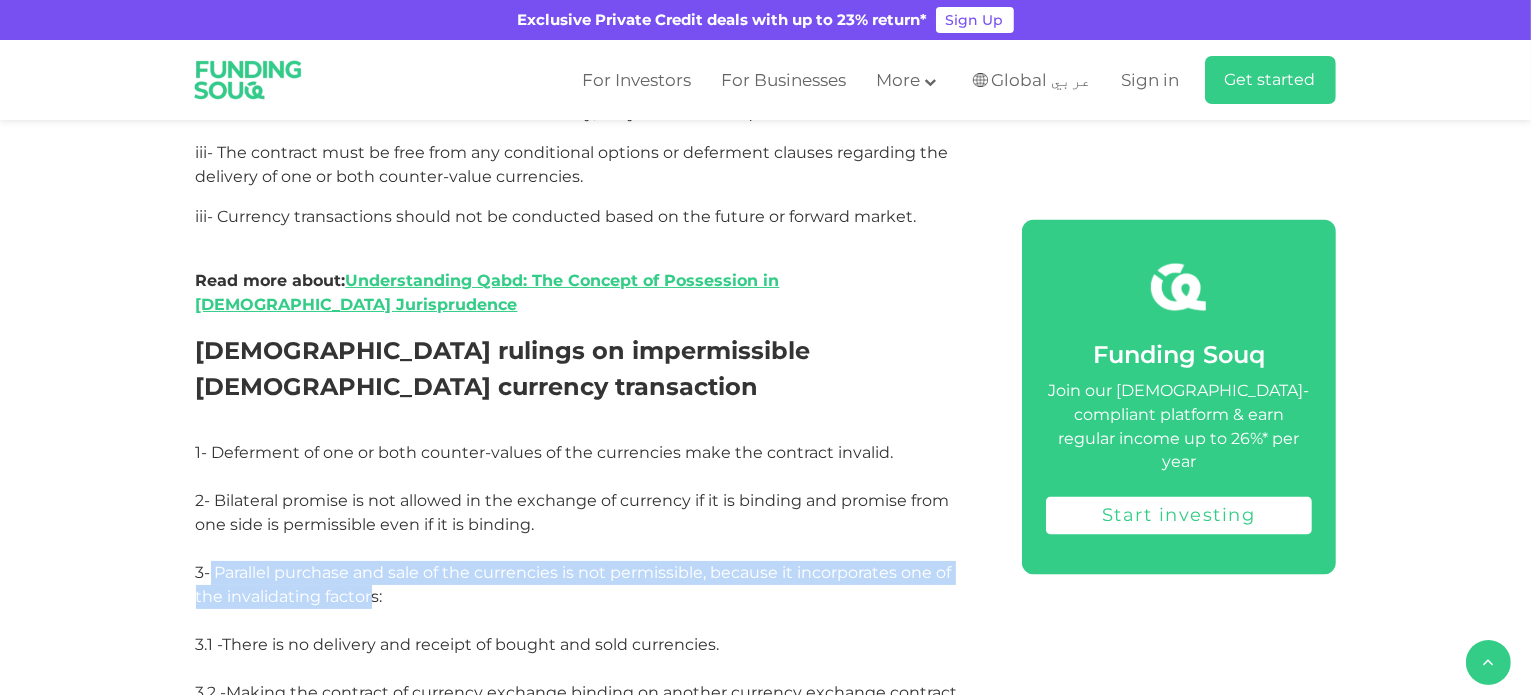 click on "3- Parallel purchase and sale of the currencies is not permissible, because it incorporates one of the invalidating factors:" at bounding box center (586, 597) 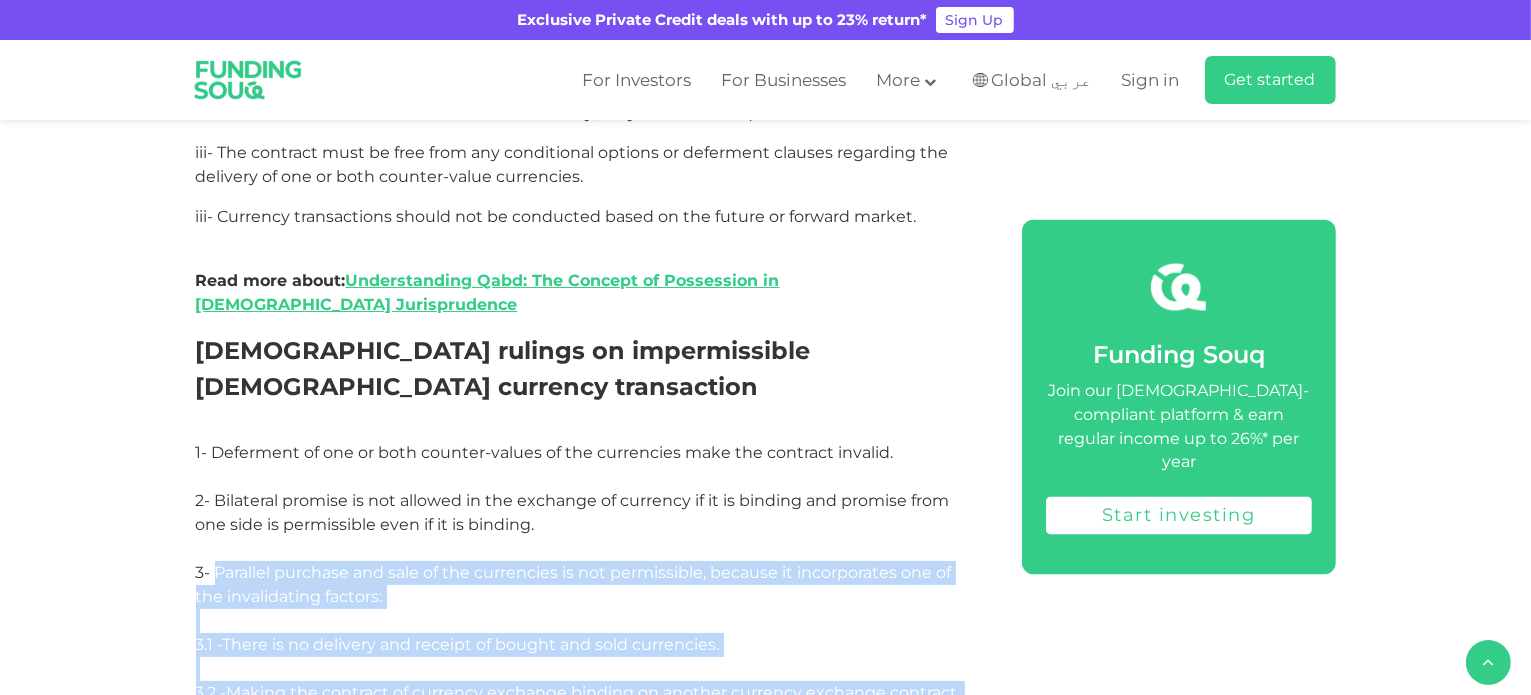 drag, startPoint x: 214, startPoint y: 363, endPoint x: 648, endPoint y: 526, distance: 463.60004 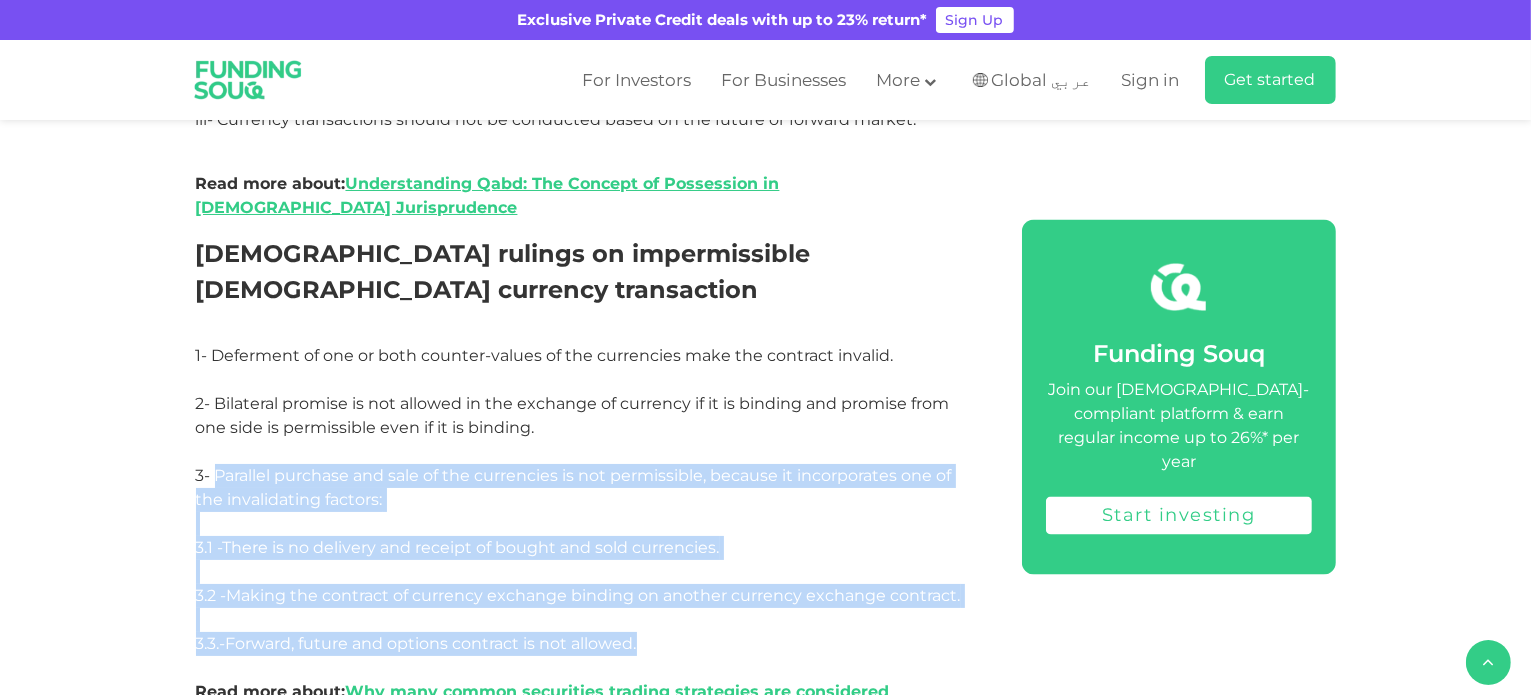 scroll, scrollTop: 3475, scrollLeft: 0, axis: vertical 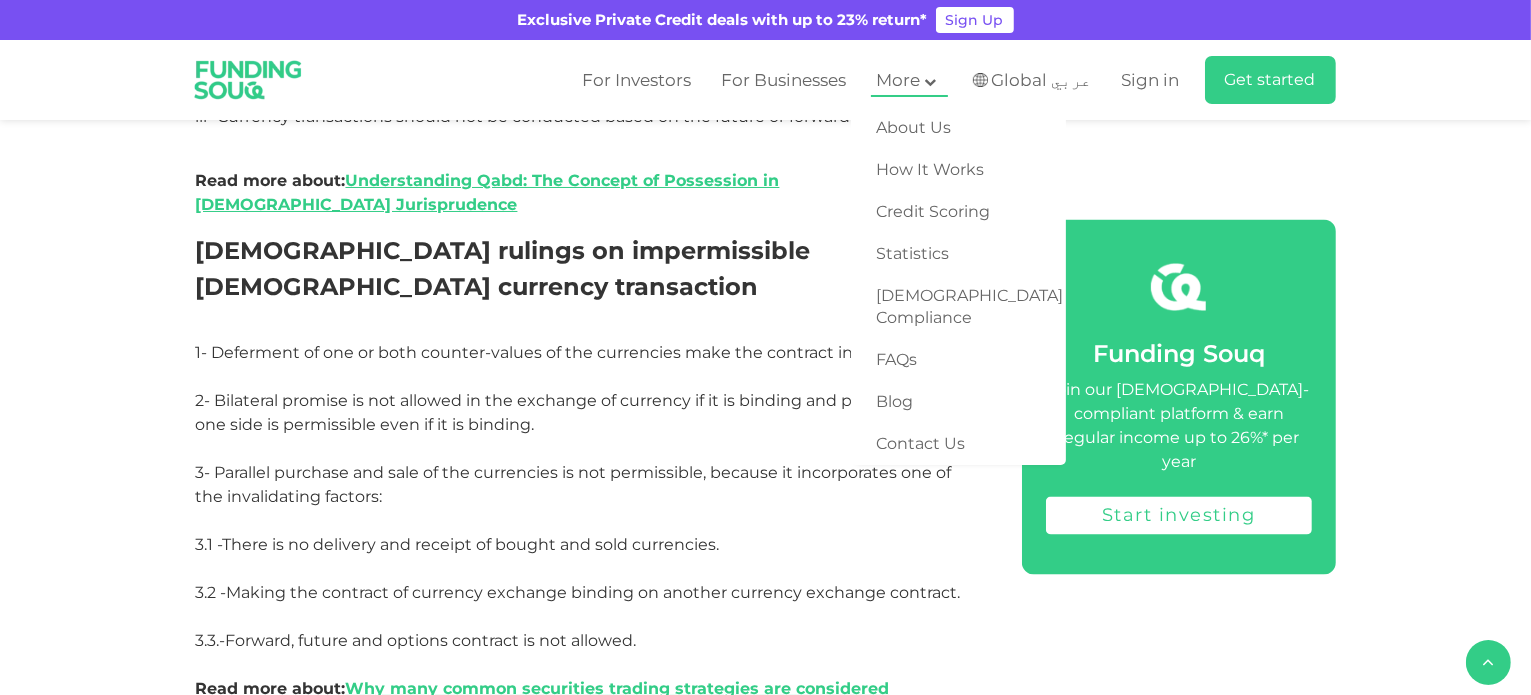 click on "More" at bounding box center (898, 80) 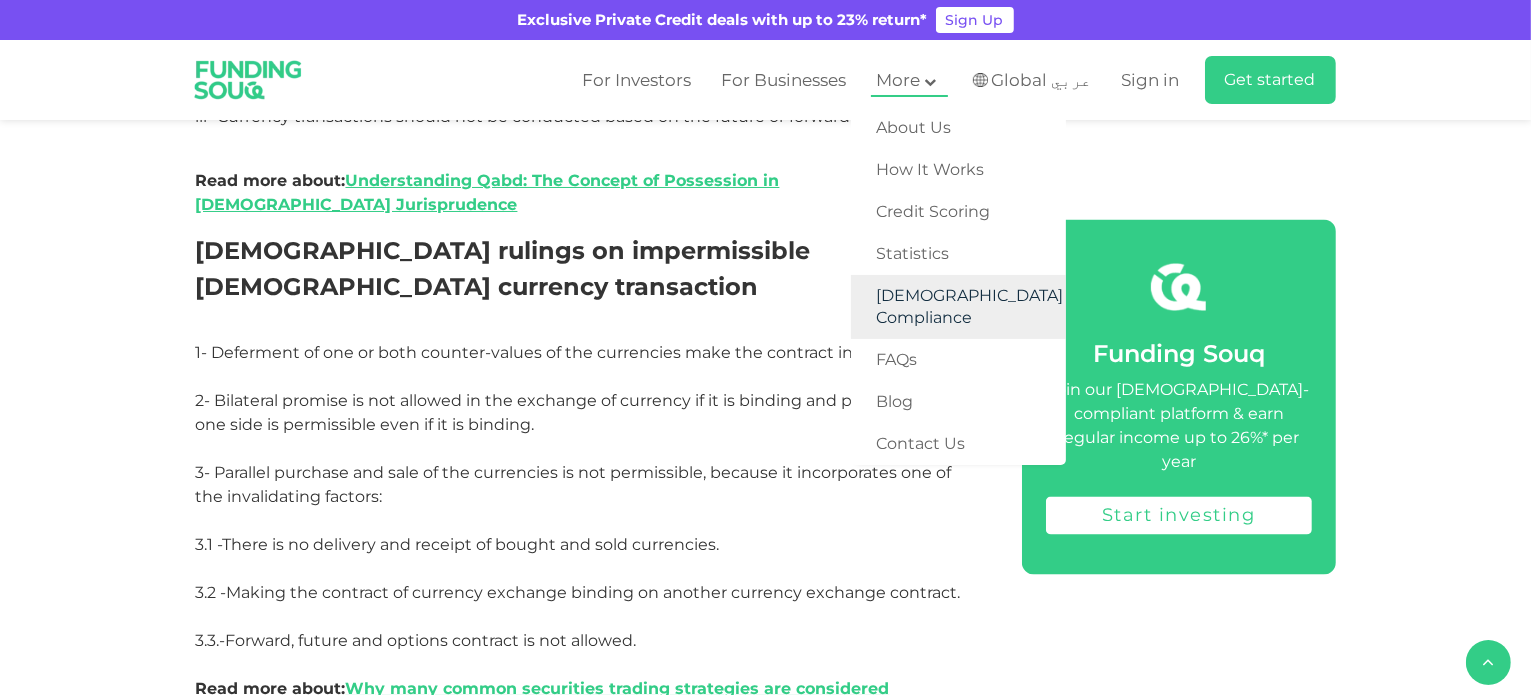 click on "[DEMOGRAPHIC_DATA] Compliance" at bounding box center (958, 307) 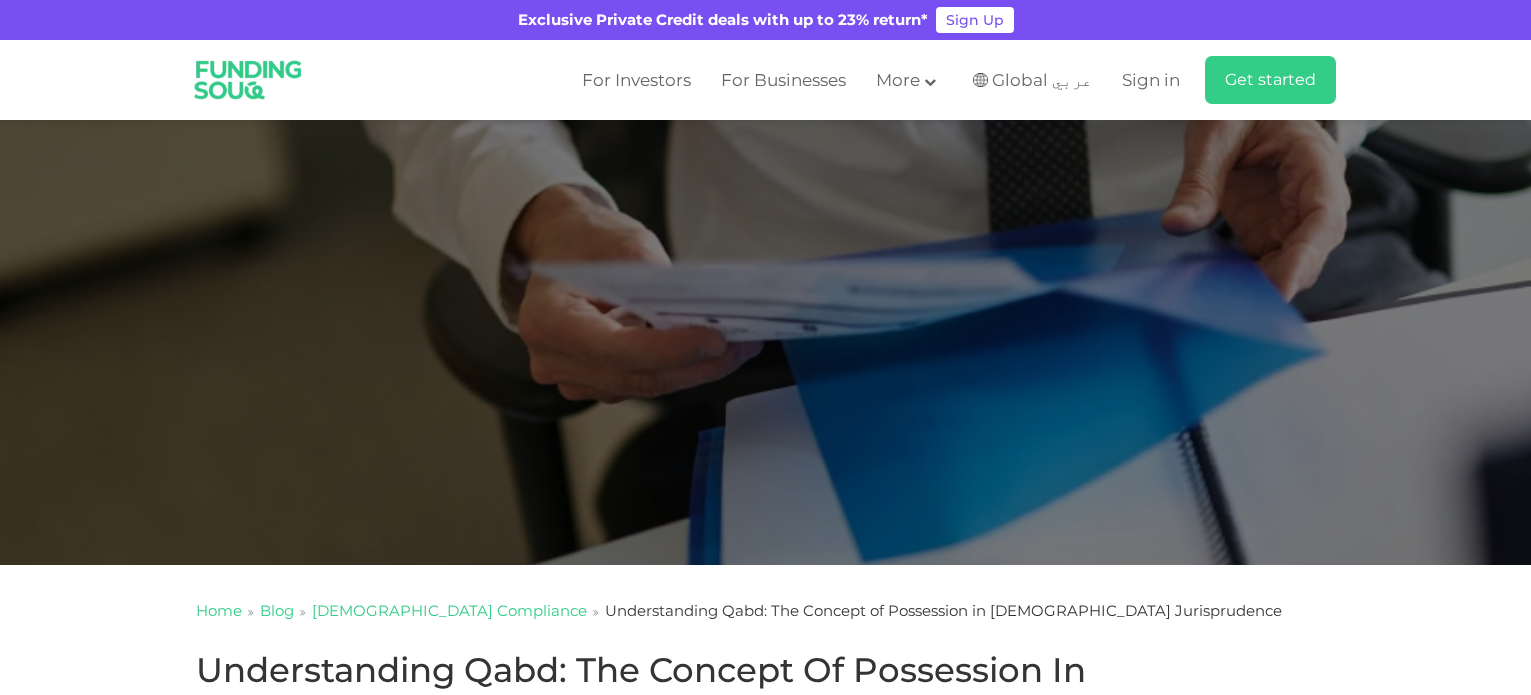 scroll, scrollTop: 400, scrollLeft: 0, axis: vertical 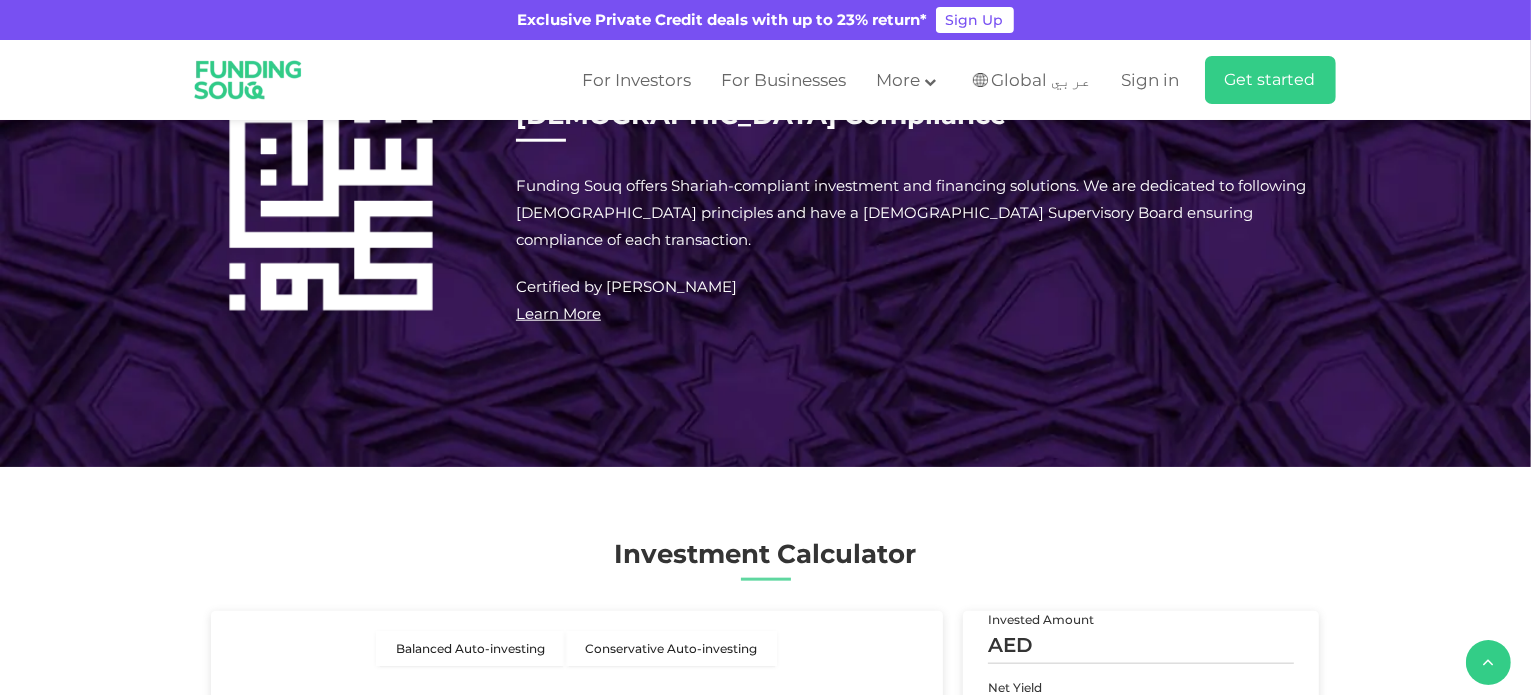 type 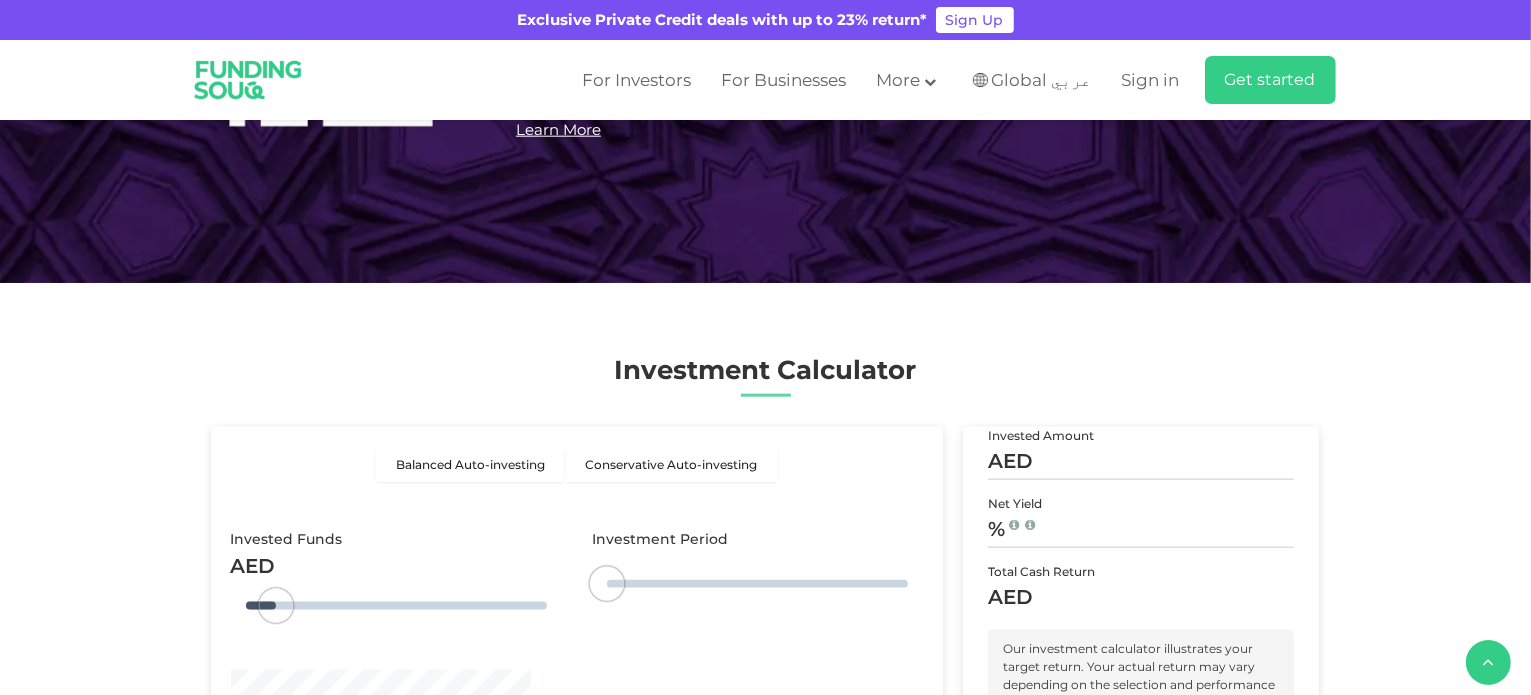 type on "4" 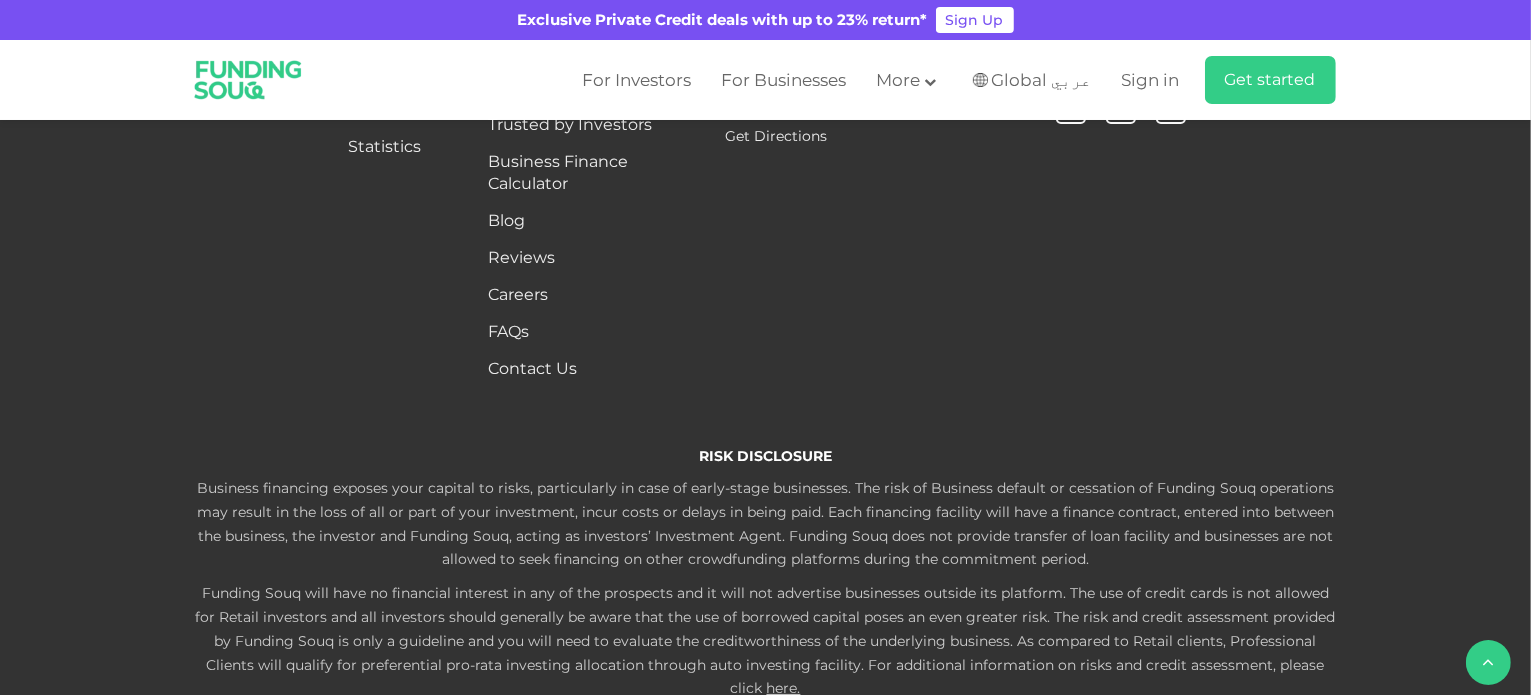 scroll, scrollTop: 5000, scrollLeft: 0, axis: vertical 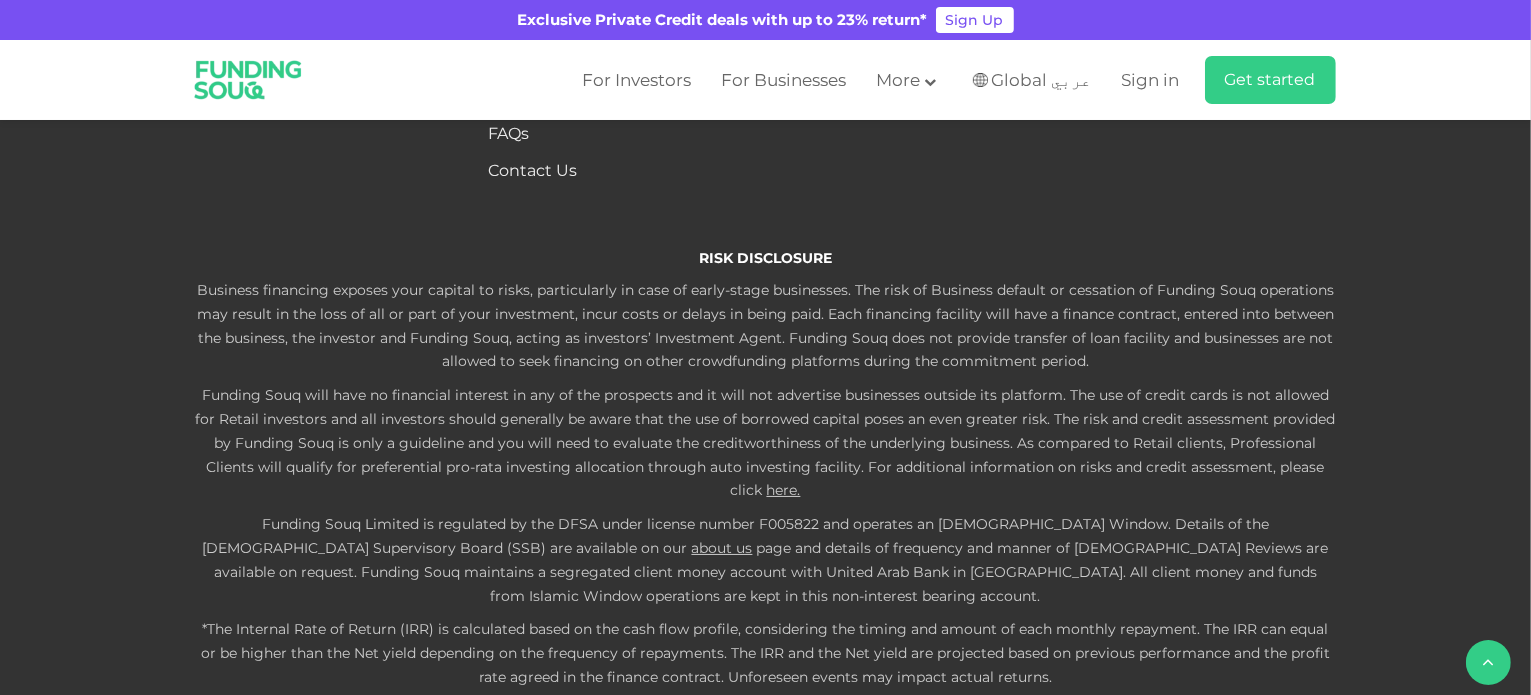 click at bounding box center [248, 80] 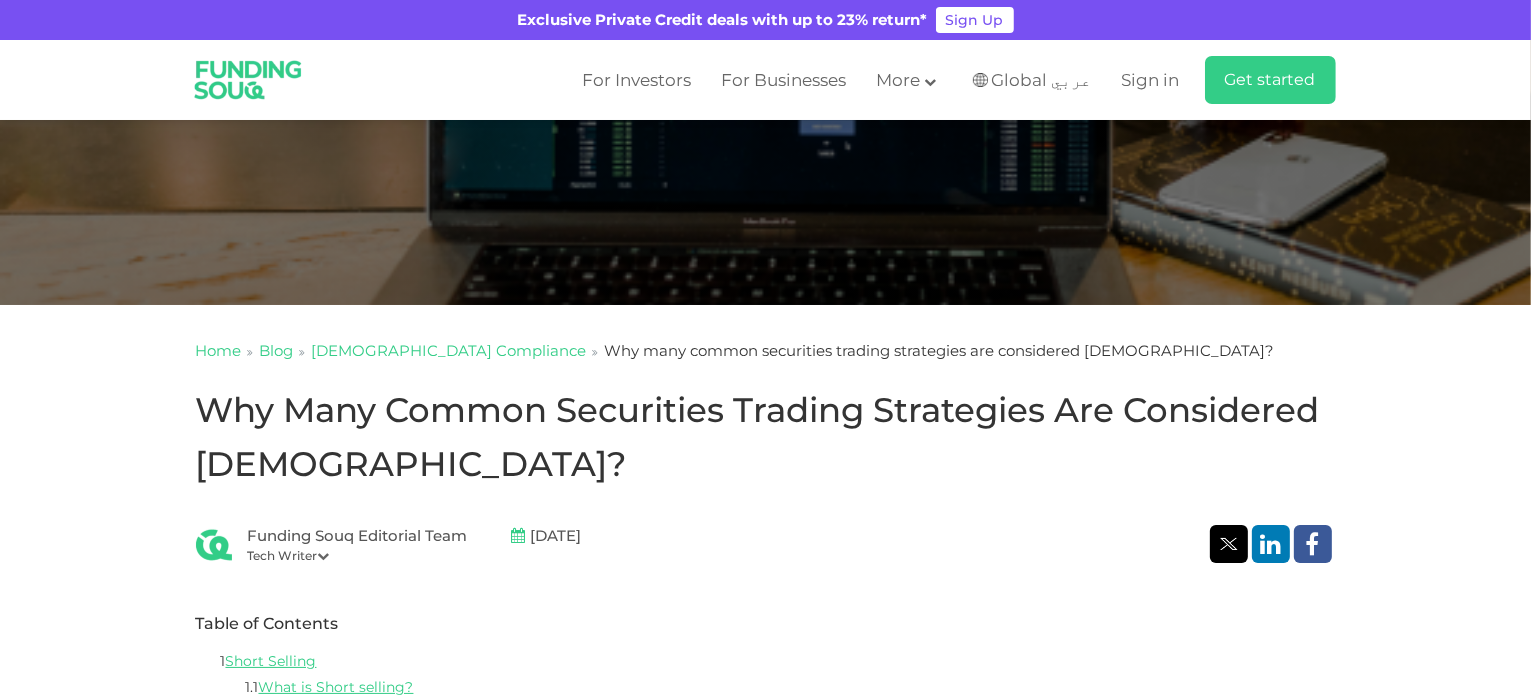 scroll, scrollTop: 0, scrollLeft: 0, axis: both 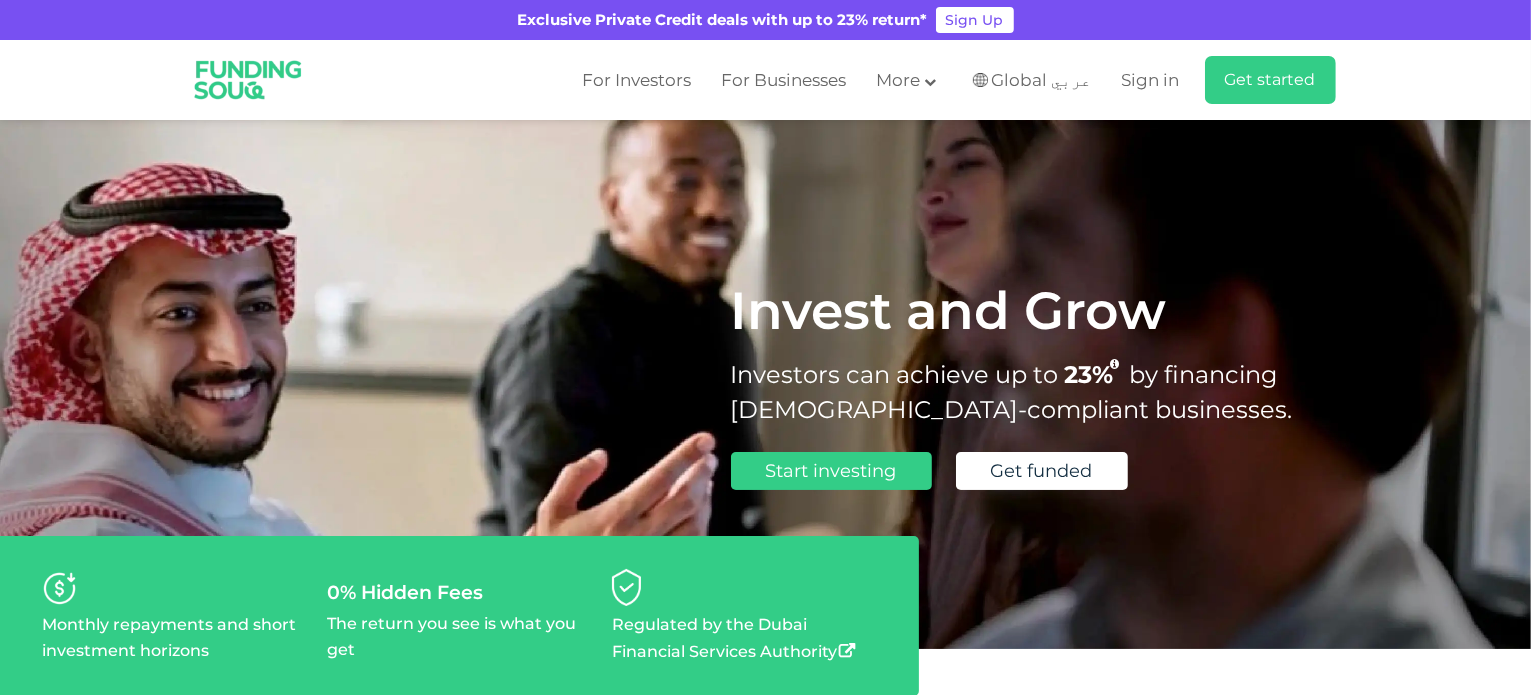 drag, startPoint x: 582, startPoint y: 26, endPoint x: 920, endPoint y: 26, distance: 338 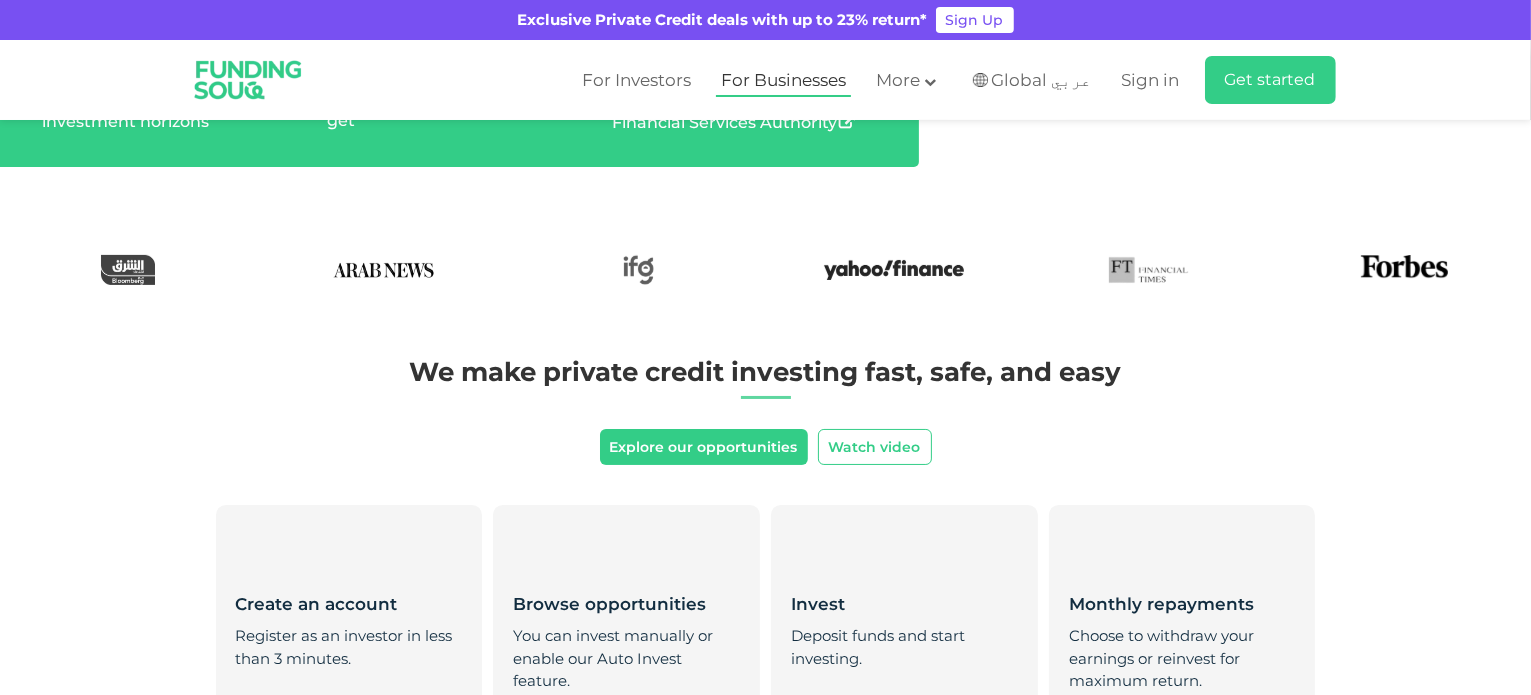 scroll, scrollTop: 600, scrollLeft: 0, axis: vertical 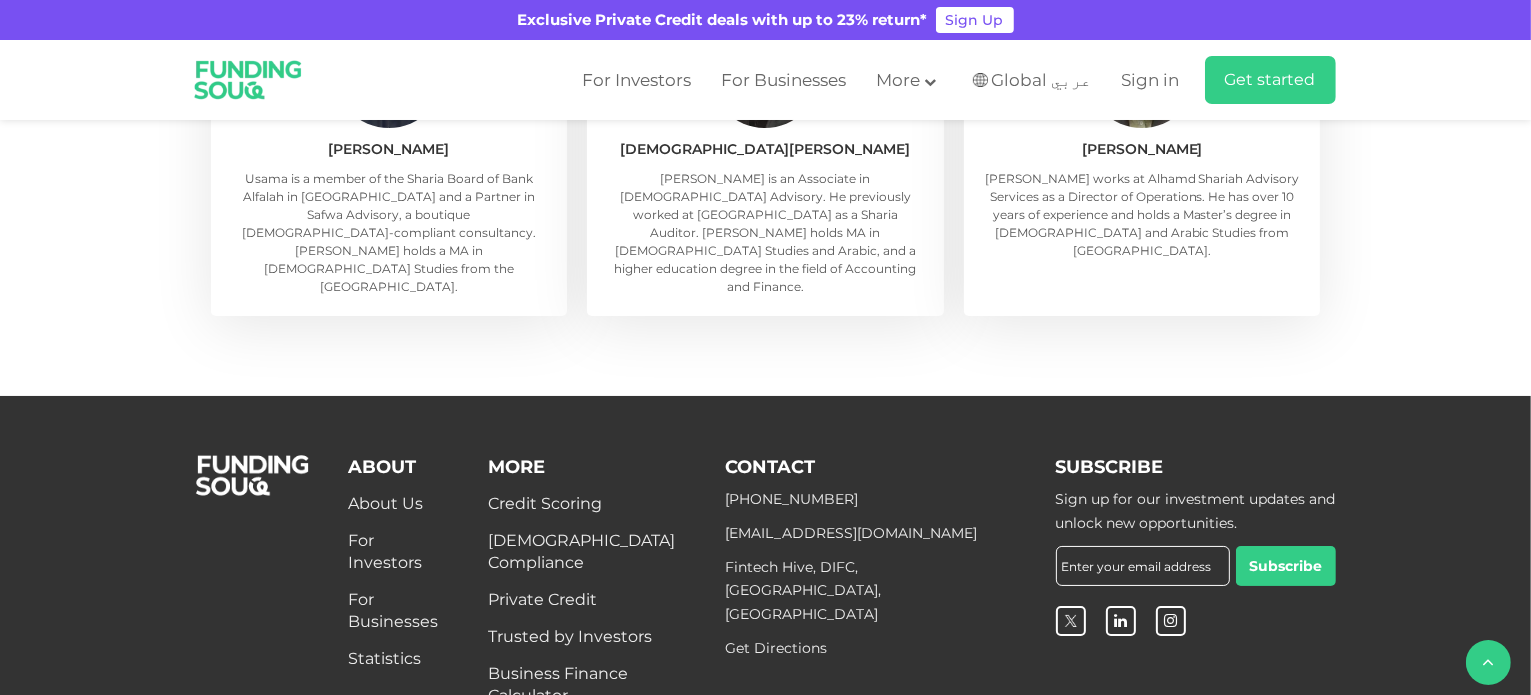 drag, startPoint x: 727, startPoint y: 436, endPoint x: 1000, endPoint y: 572, distance: 305 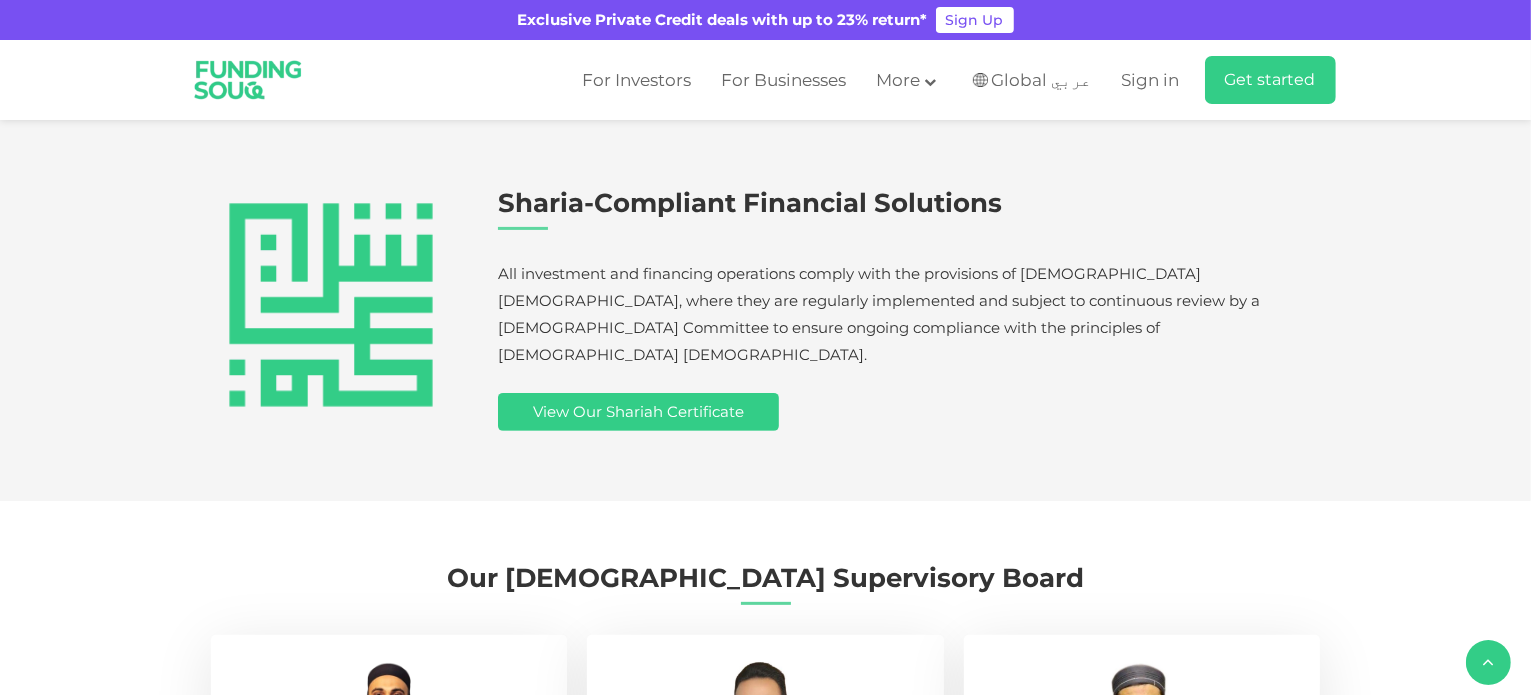 scroll, scrollTop: 500, scrollLeft: 0, axis: vertical 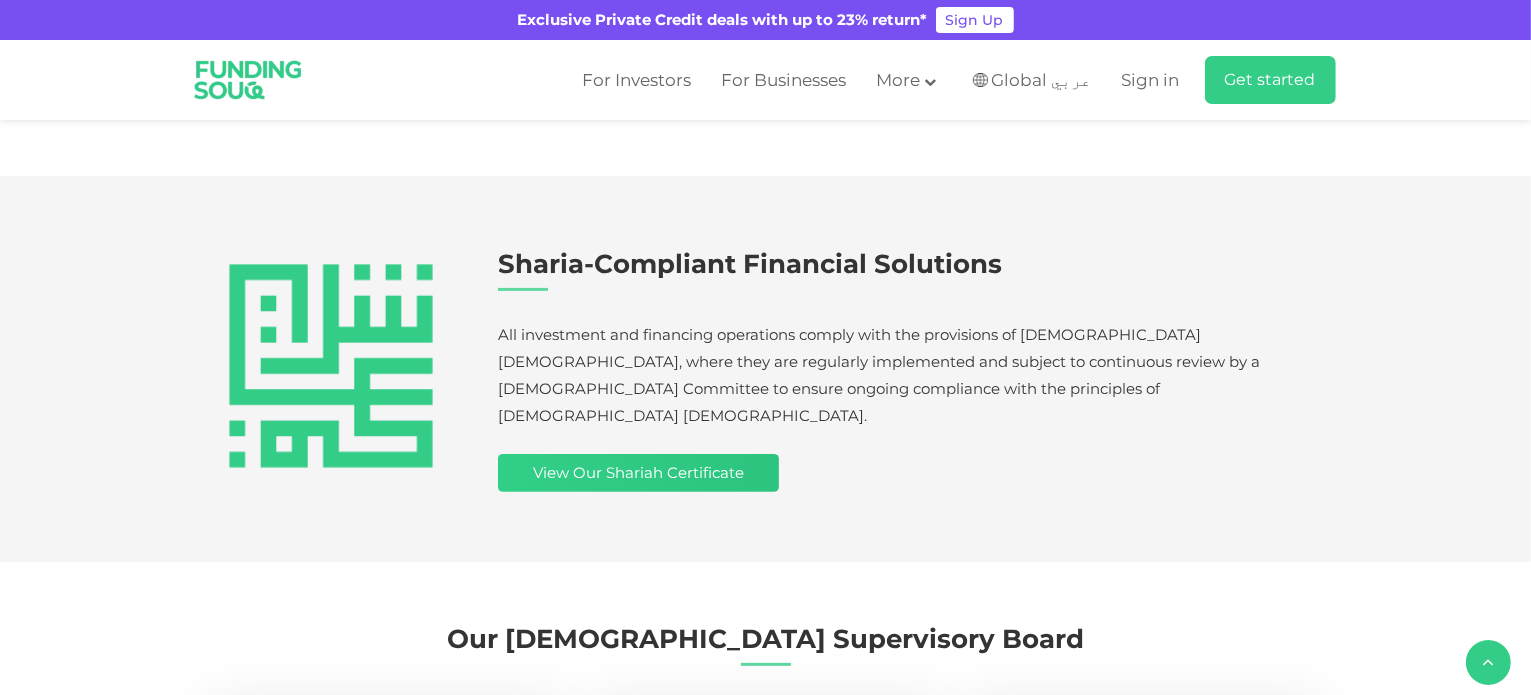 click on "View Our Shariah Certificate" at bounding box center [638, 473] 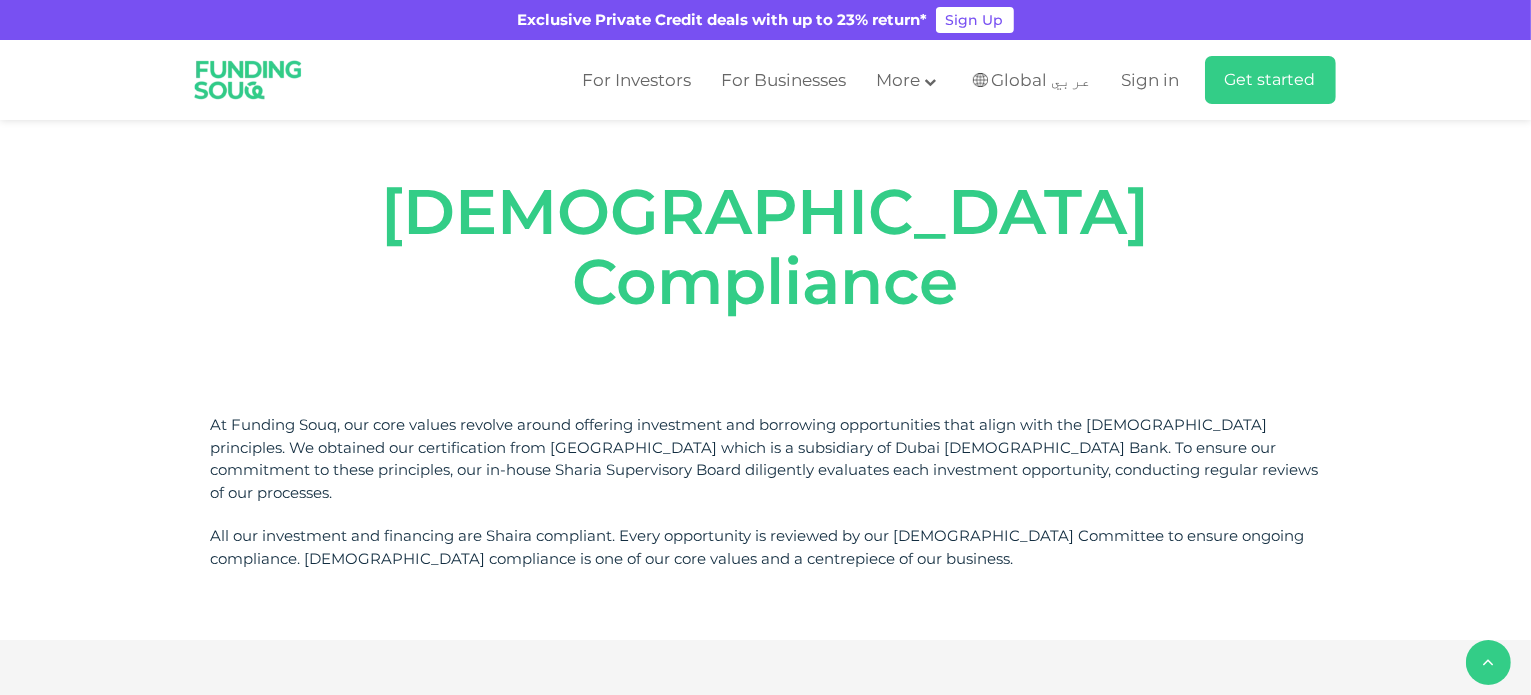 scroll, scrollTop: 0, scrollLeft: 0, axis: both 